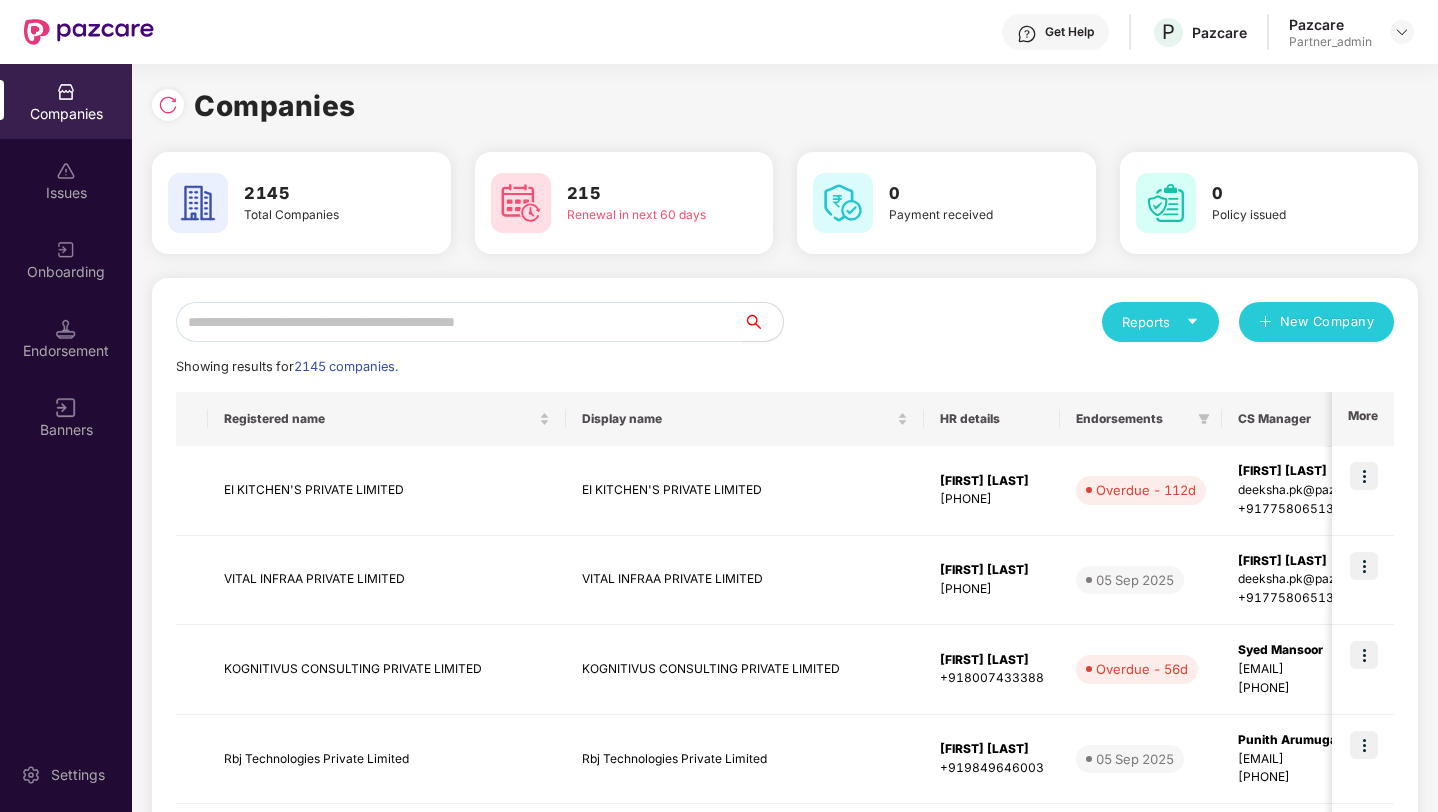 scroll, scrollTop: 0, scrollLeft: 0, axis: both 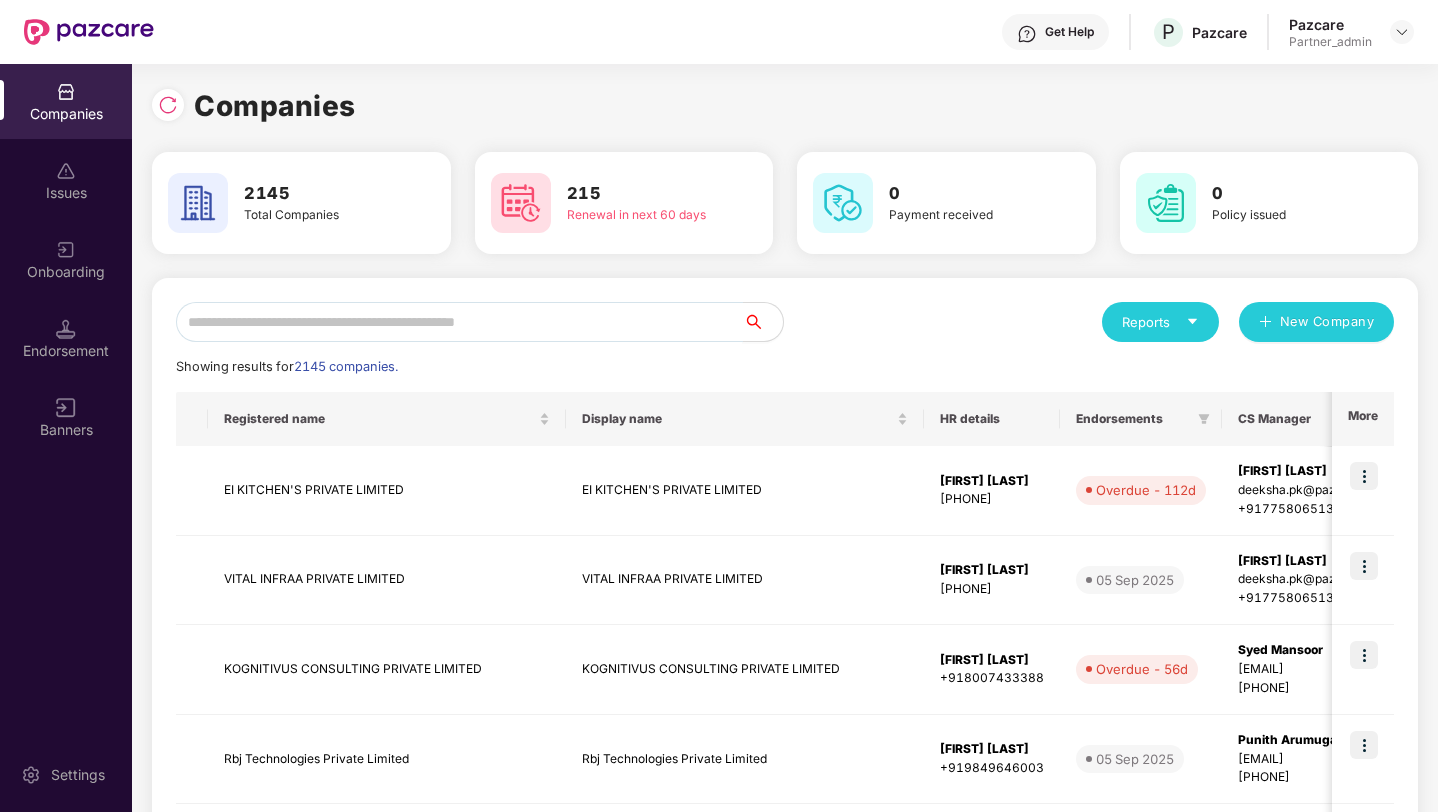 click at bounding box center (459, 322) 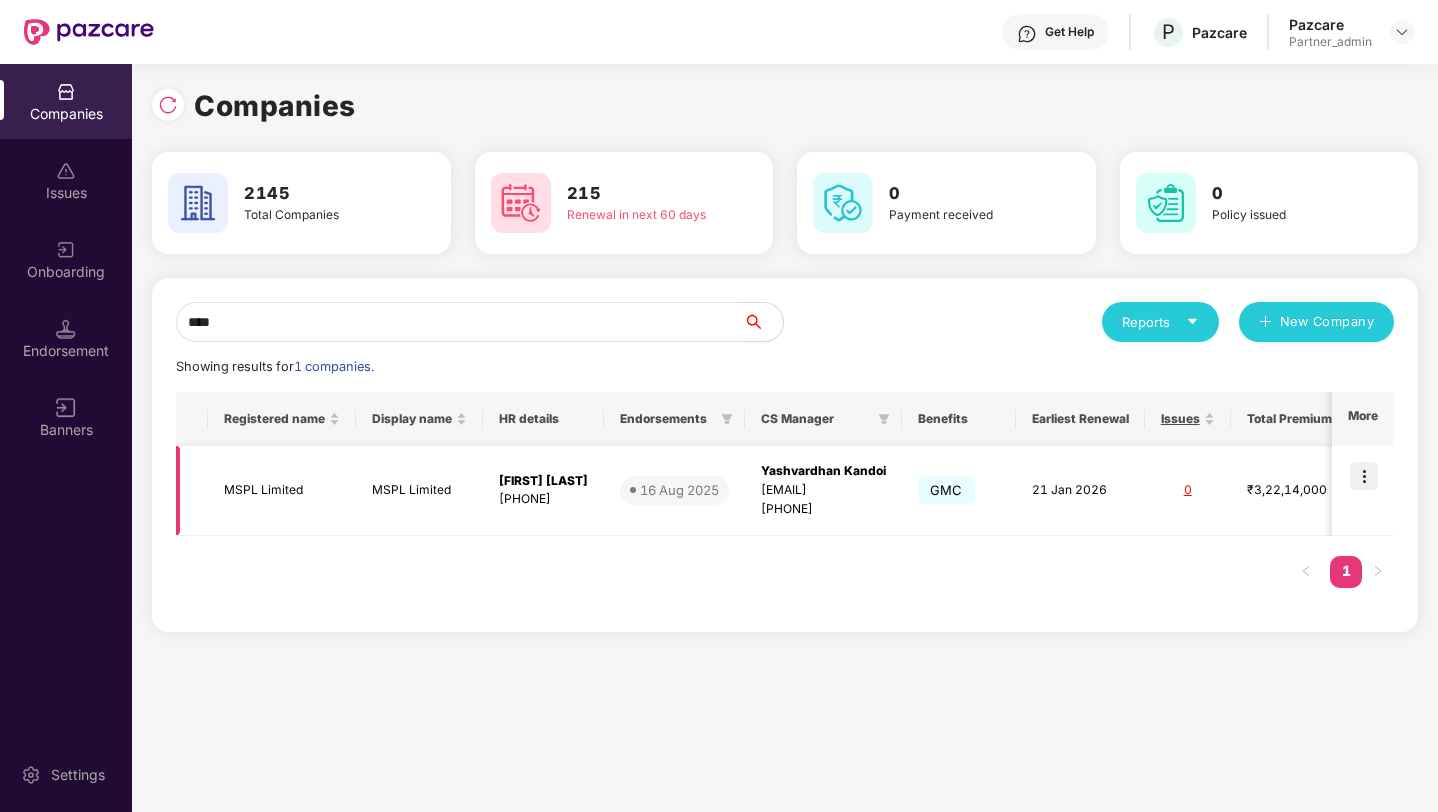 type on "****" 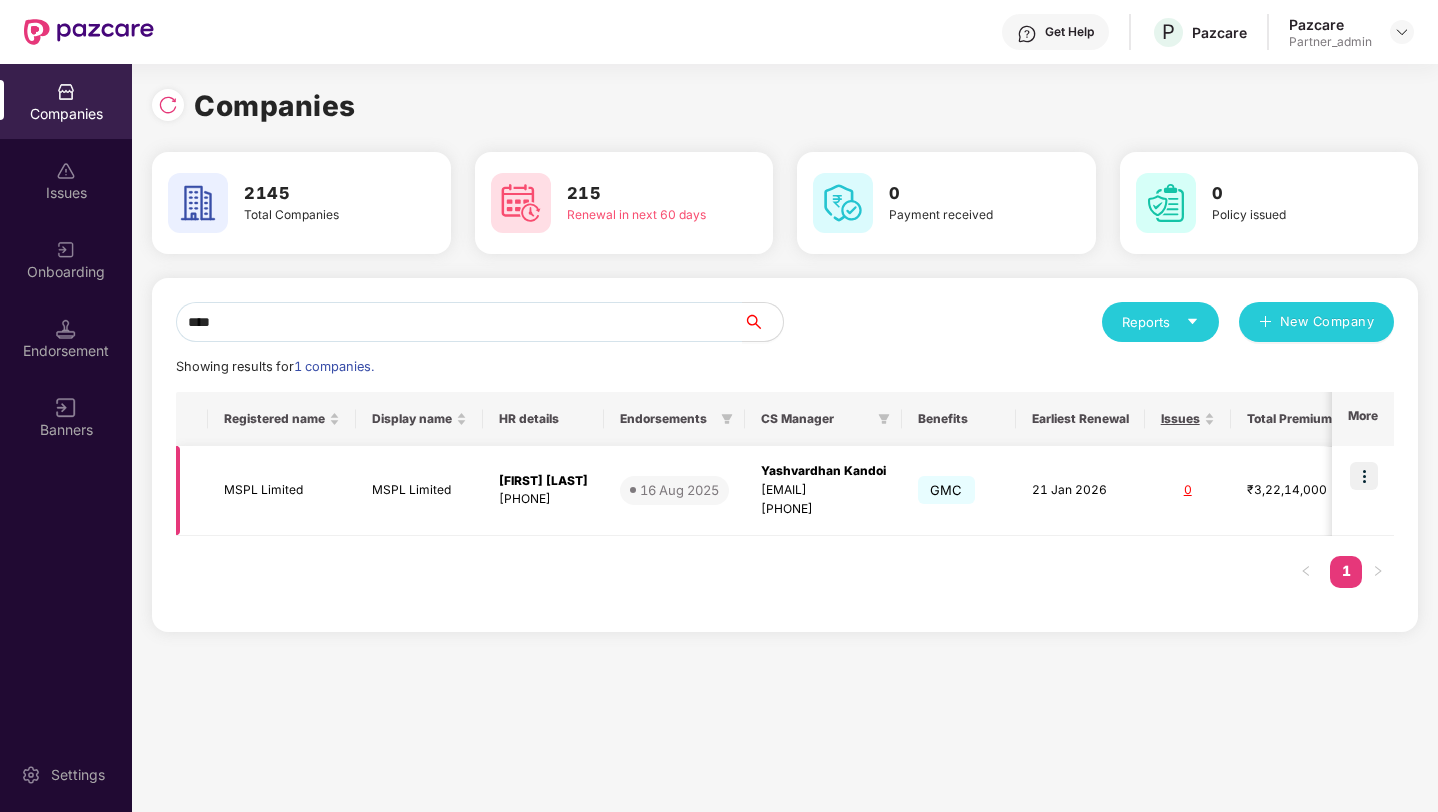 click at bounding box center (1364, 476) 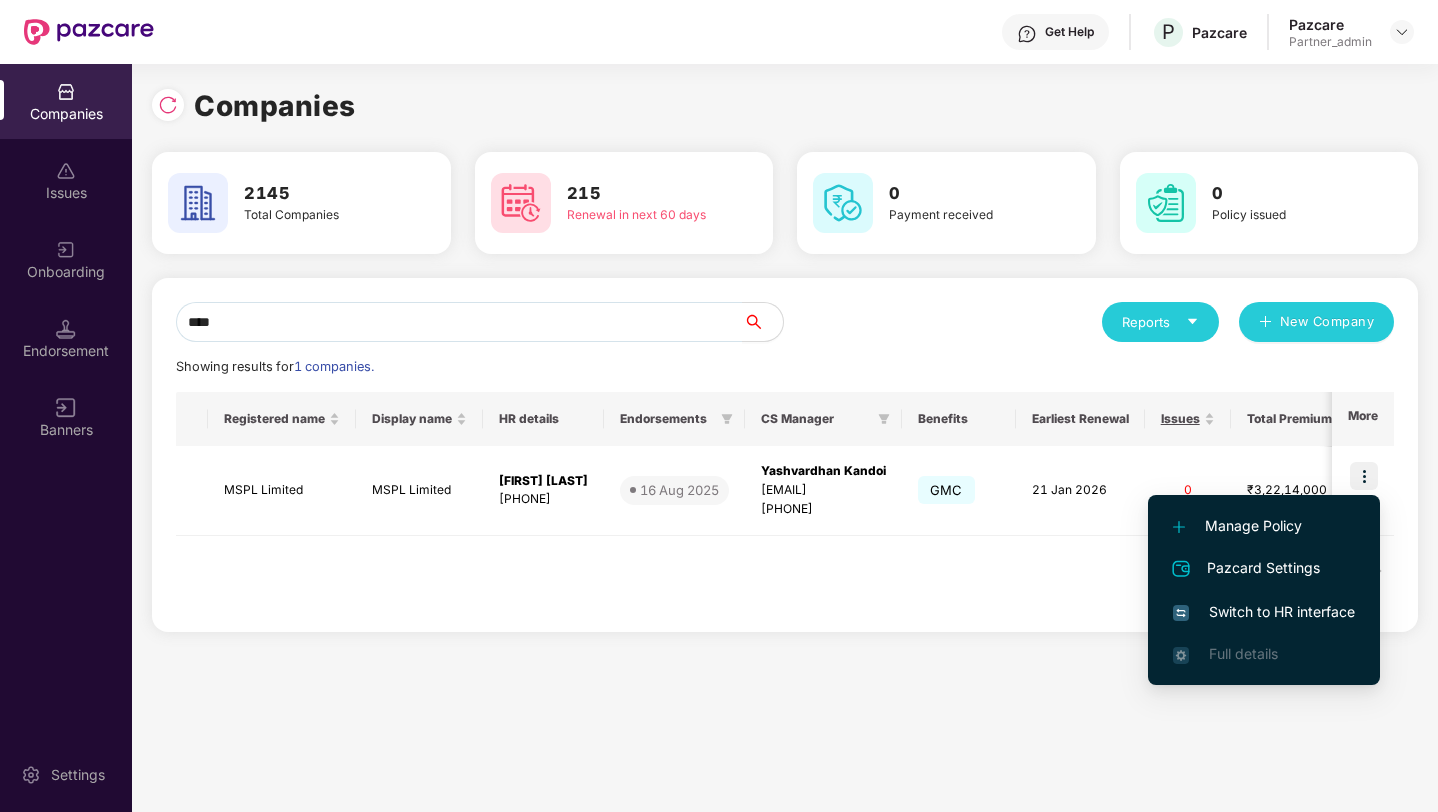 click on "Switch to HR interface" at bounding box center (1264, 612) 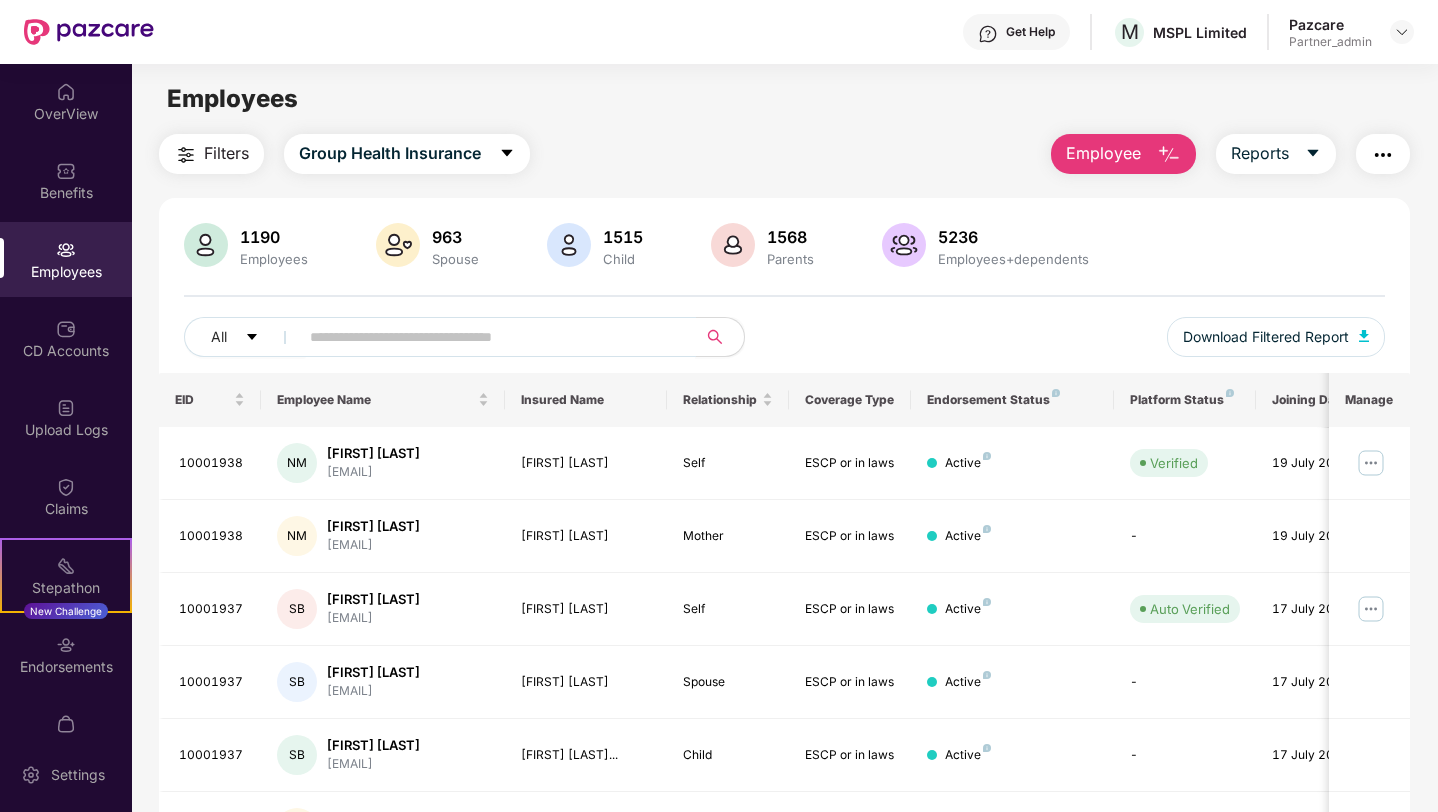 click at bounding box center (489, 337) 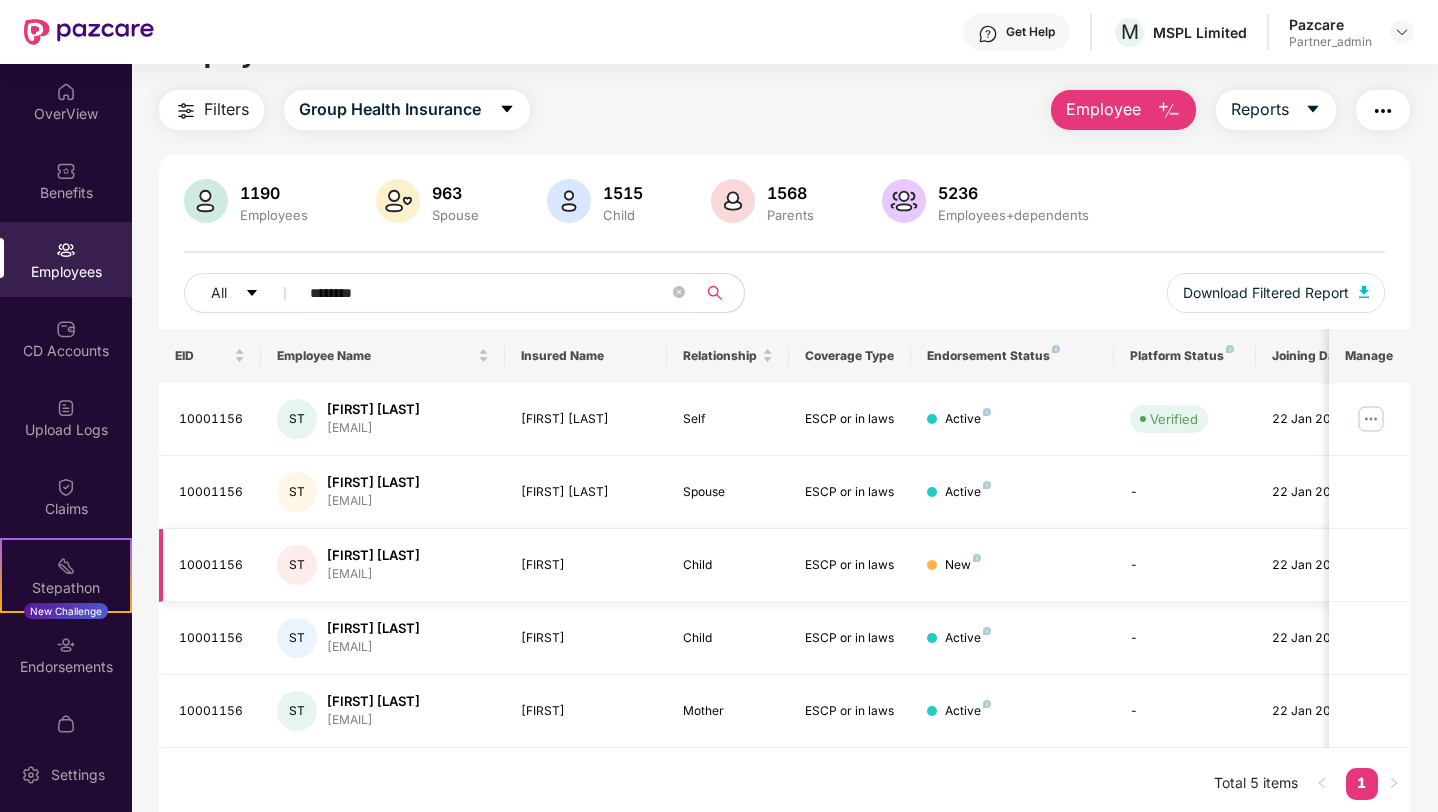 scroll, scrollTop: 64, scrollLeft: 0, axis: vertical 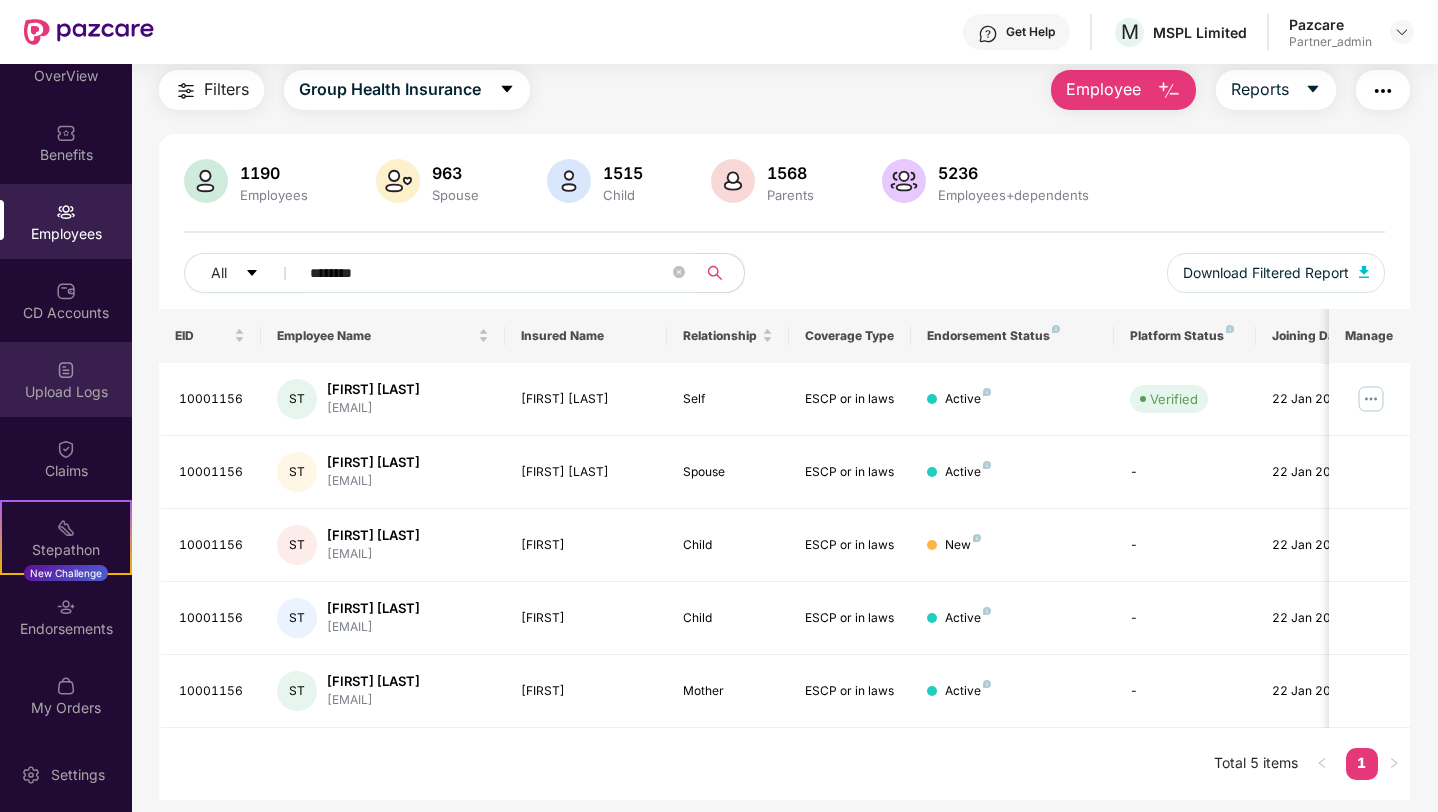 click on "Upload Logs" at bounding box center [66, 379] 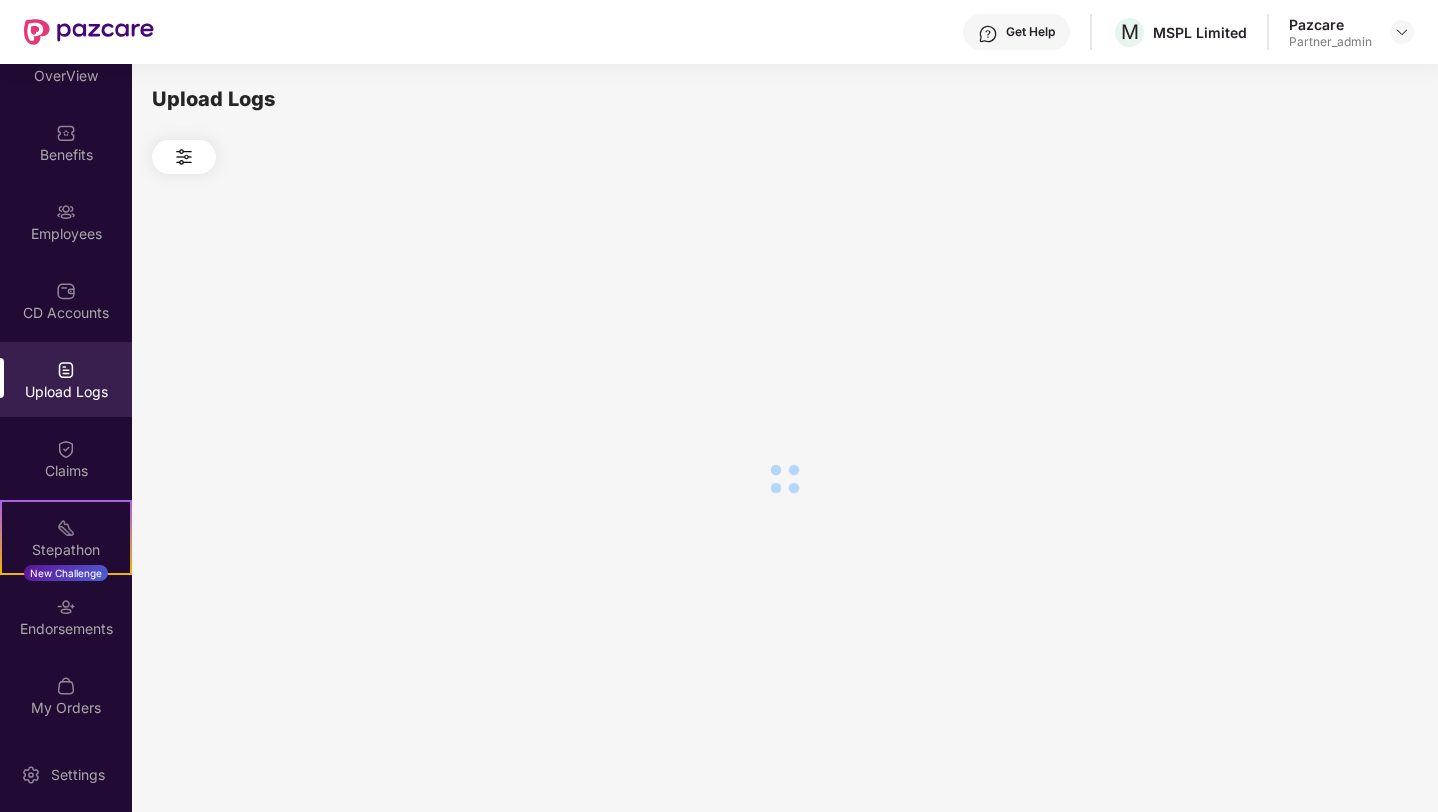 scroll, scrollTop: 0, scrollLeft: 0, axis: both 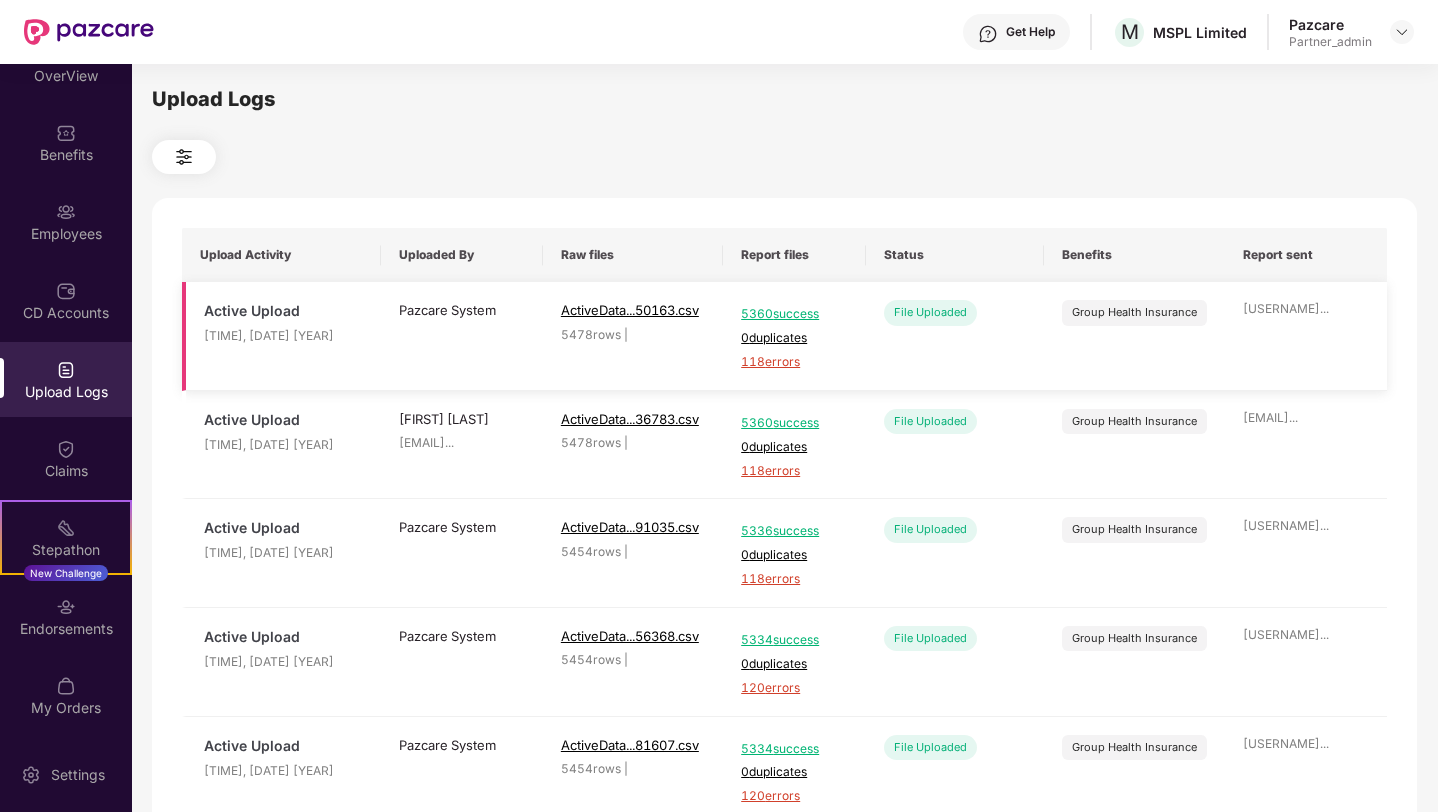 click on "5360  success" at bounding box center (794, 314) 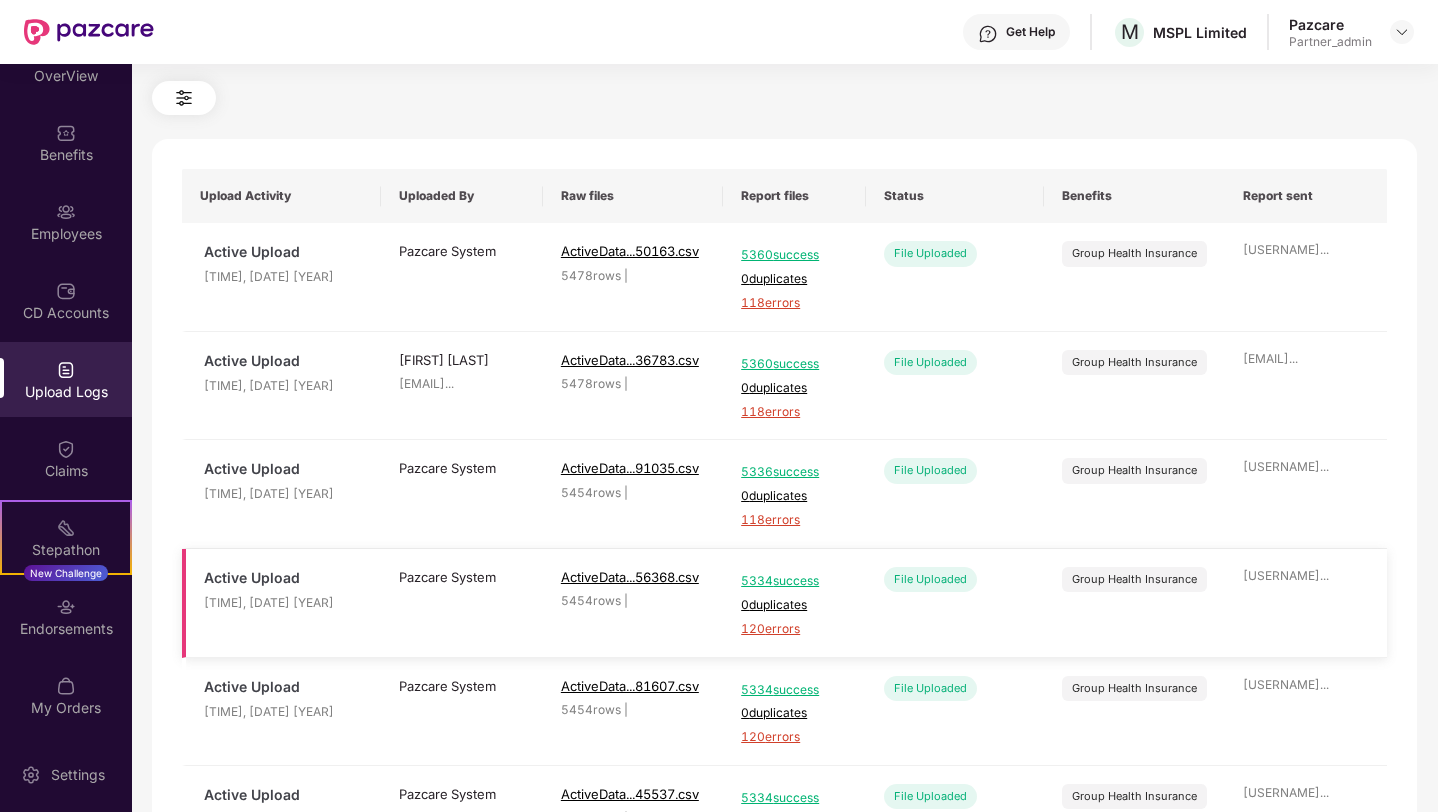 scroll, scrollTop: 0, scrollLeft: 0, axis: both 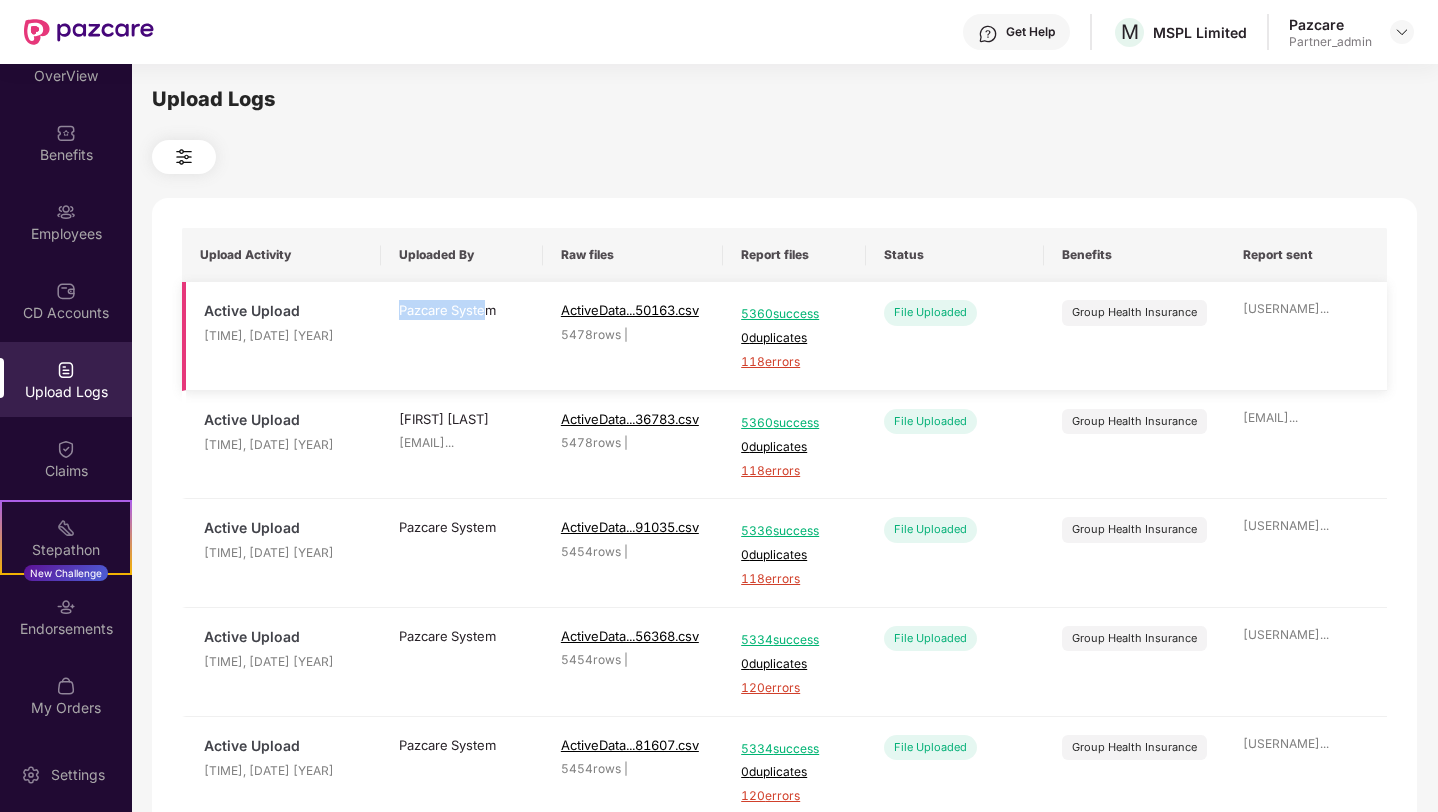 drag, startPoint x: 400, startPoint y: 307, endPoint x: 492, endPoint y: 307, distance: 92 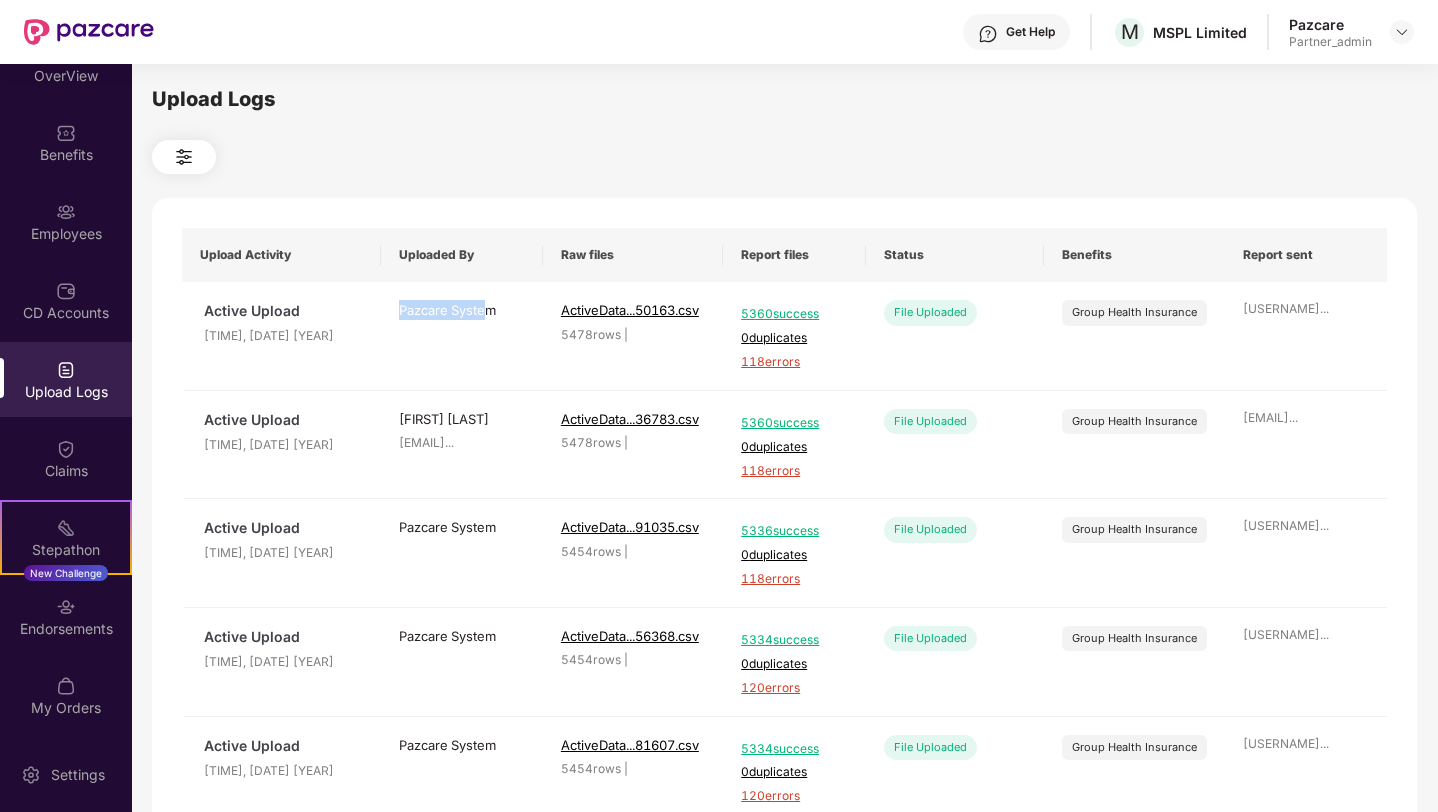 click on "Upload Logs   Upload Activity Uploaded By Raw files Report files Status Benefits Report sent Active Upload [TIME], [DATE] [YEAR] [BRAND] ... [NUMBER]  rows   |   [NUMBER]  success 0  duplicates 118  errors File Uploaded   Group Health Insurance [EMAIL] ... Active Upload [TIME], [DATE] [YEAR] [FIRST] [LAST] ... [NUMBER]  rows   |   [NUMBER]  success 0  duplicates 118  errors File Uploaded   Group Health Insurance ... Active Upload [TIME], [DATE] [YEAR] [BRAND] ... [NUMBER]  rows   |   [NUMBER]  success 0  duplicates 118  errors File Uploaded   Group Health Insurance ... Active Upload [TIME], [DATE] [YEAR] [BRAND] ... [NUMBER]  rows   |   [NUMBER]  success 0 120   ..." at bounding box center (784, 435) 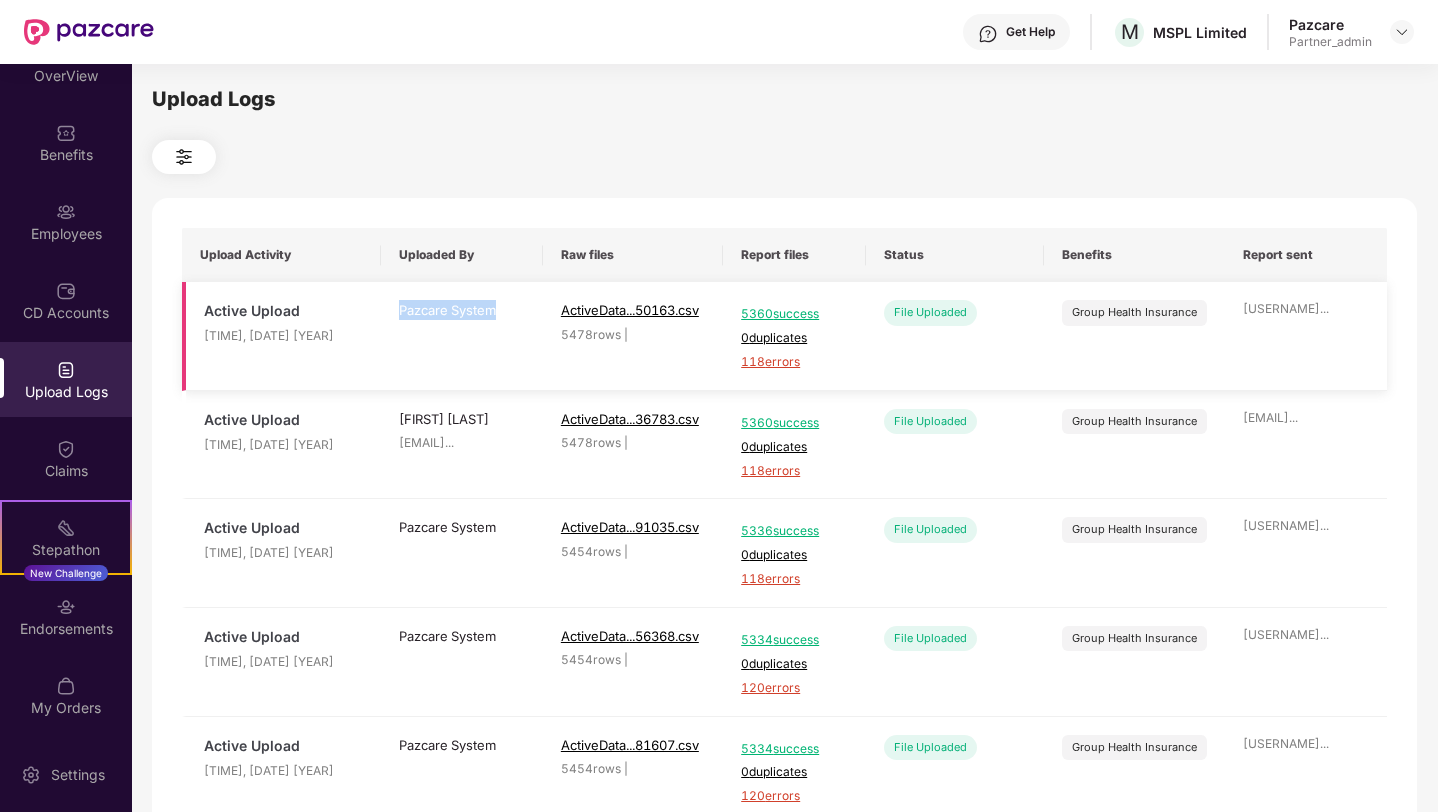 drag, startPoint x: 384, startPoint y: 315, endPoint x: 523, endPoint y: 317, distance: 139.01439 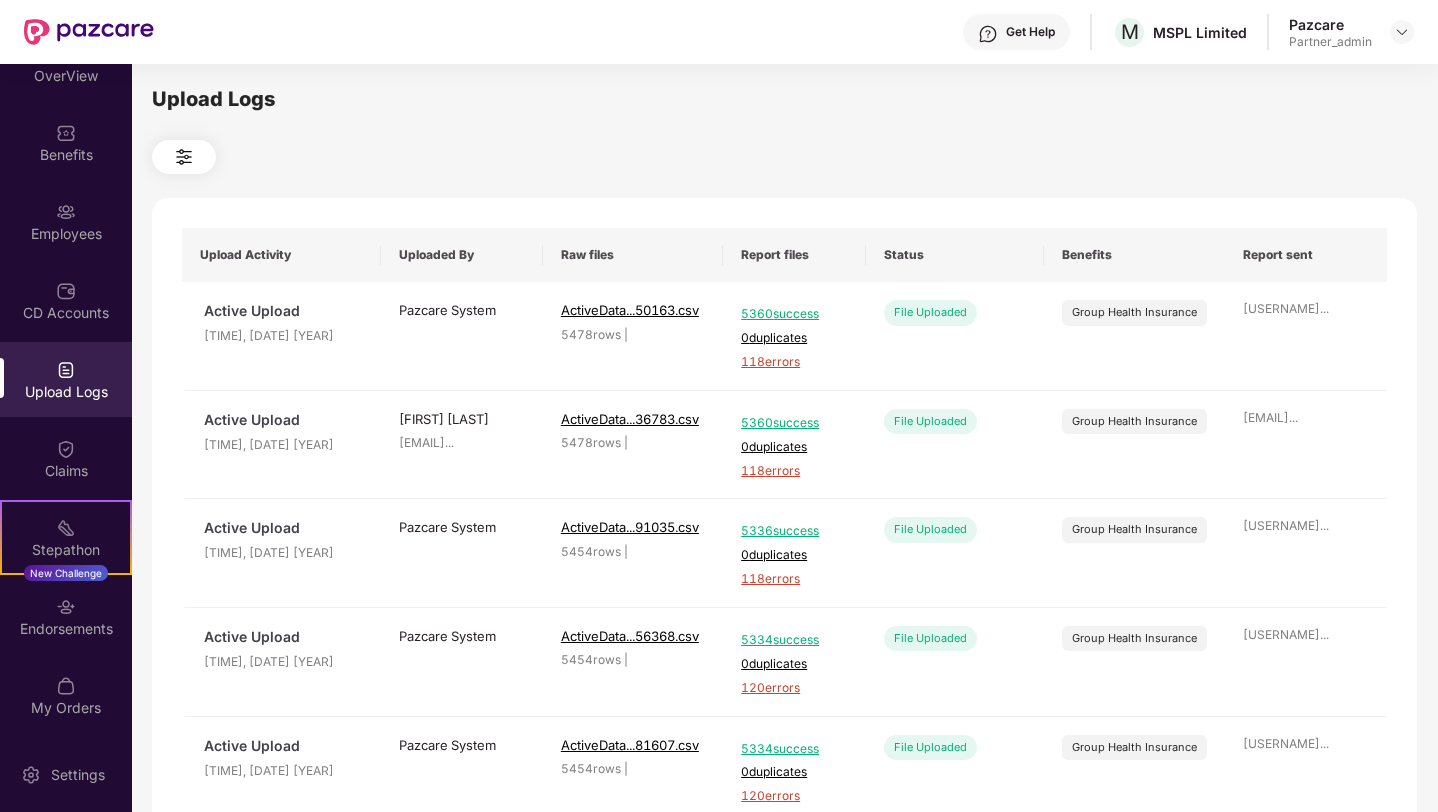 click at bounding box center (184, 157) 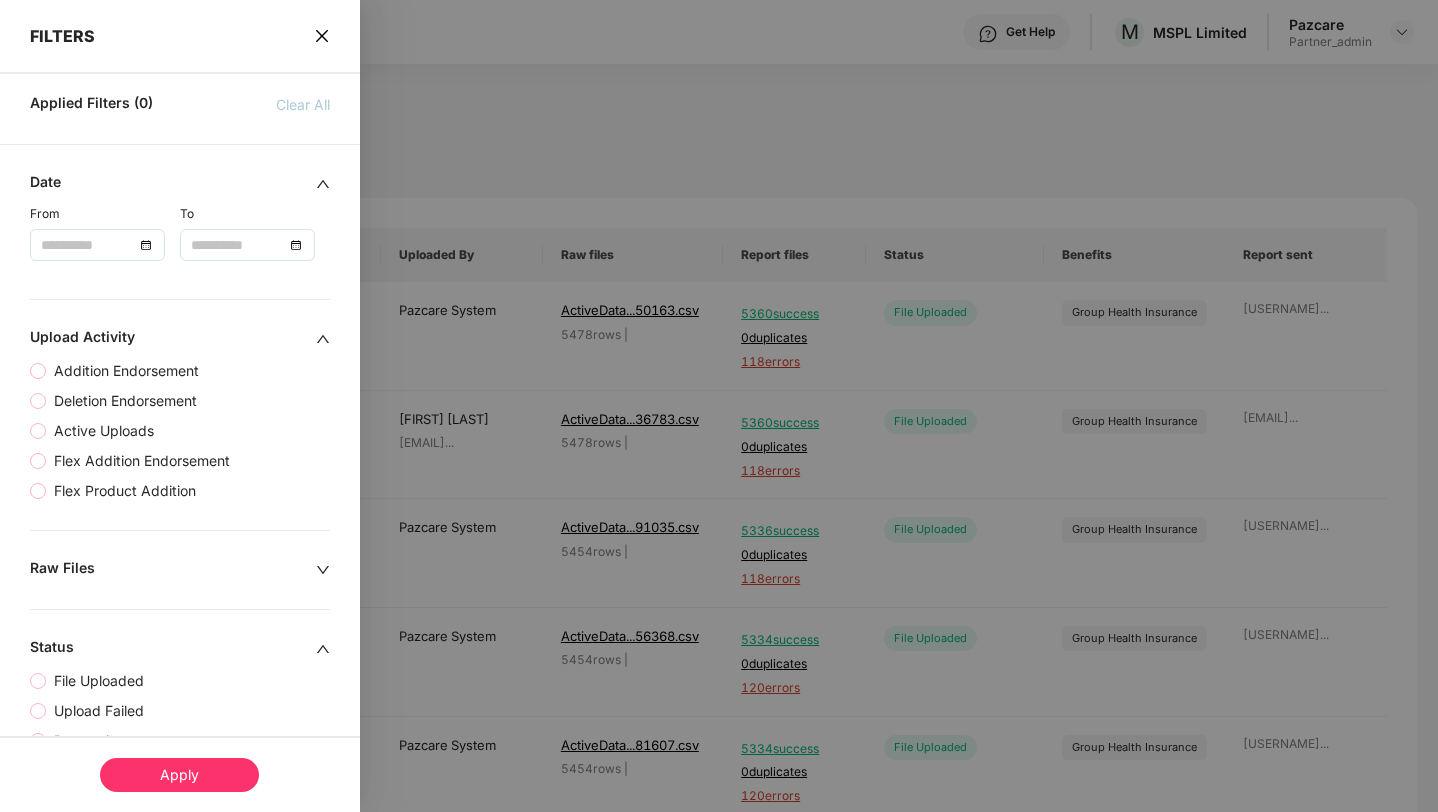 click at bounding box center (87, 245) 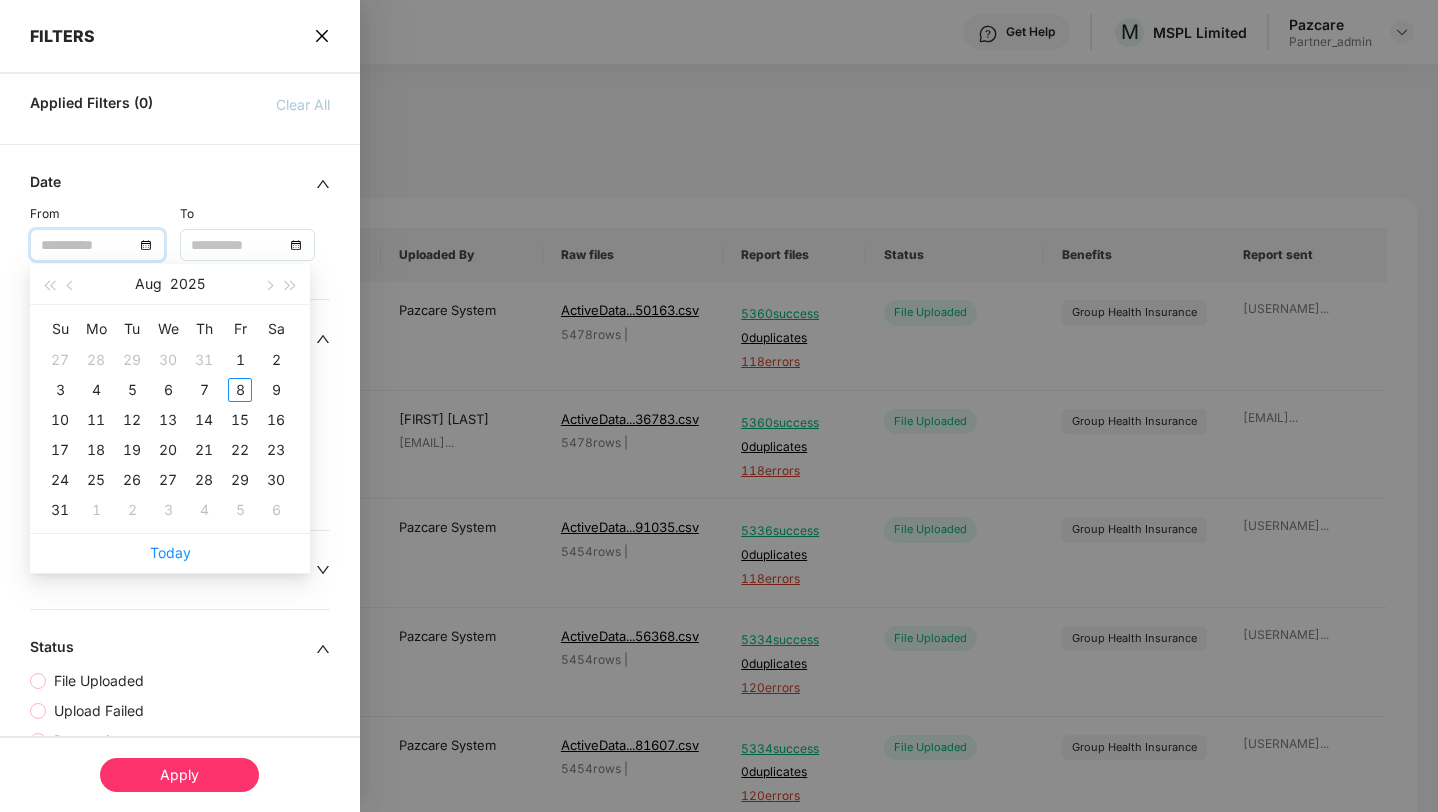 type on "**********" 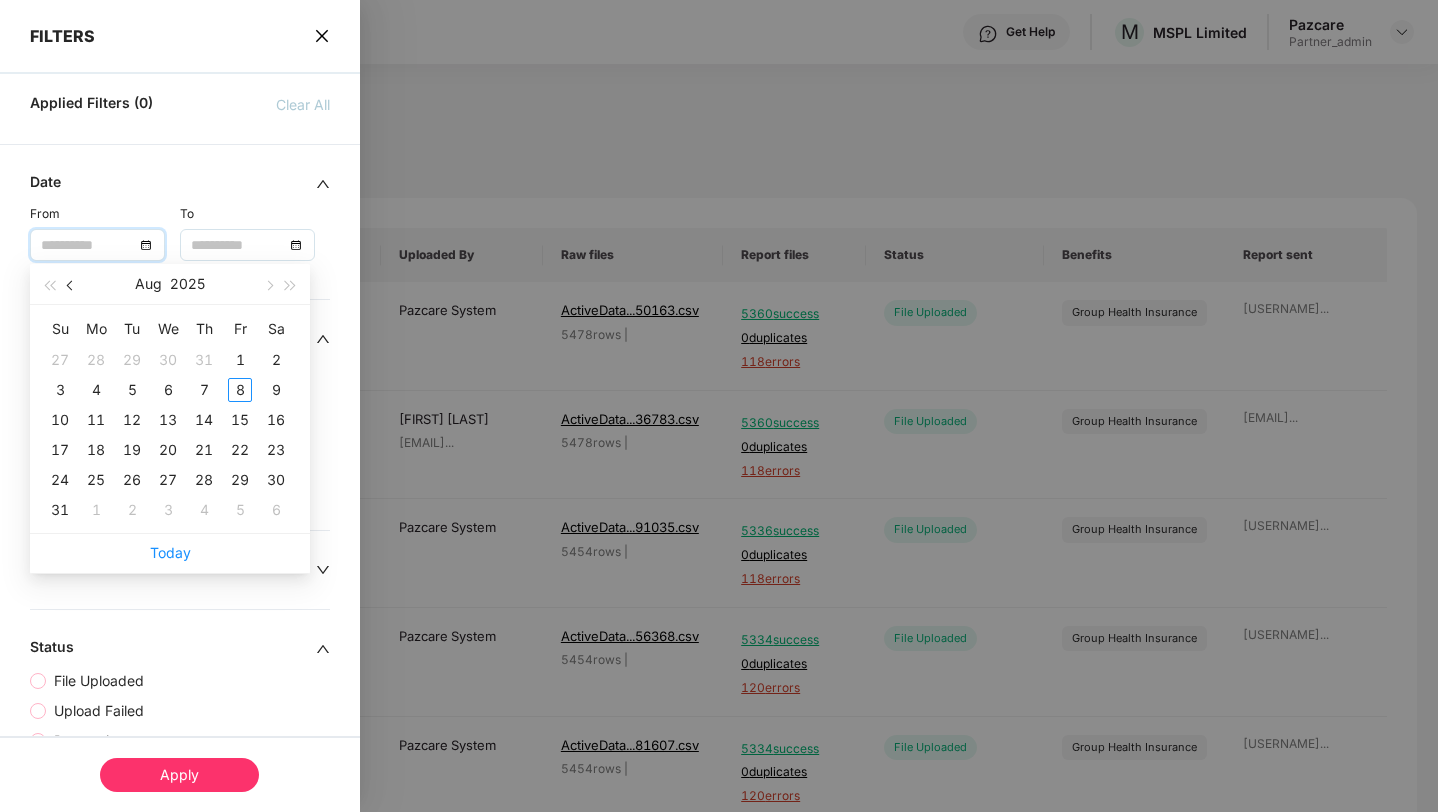 click at bounding box center [72, 286] 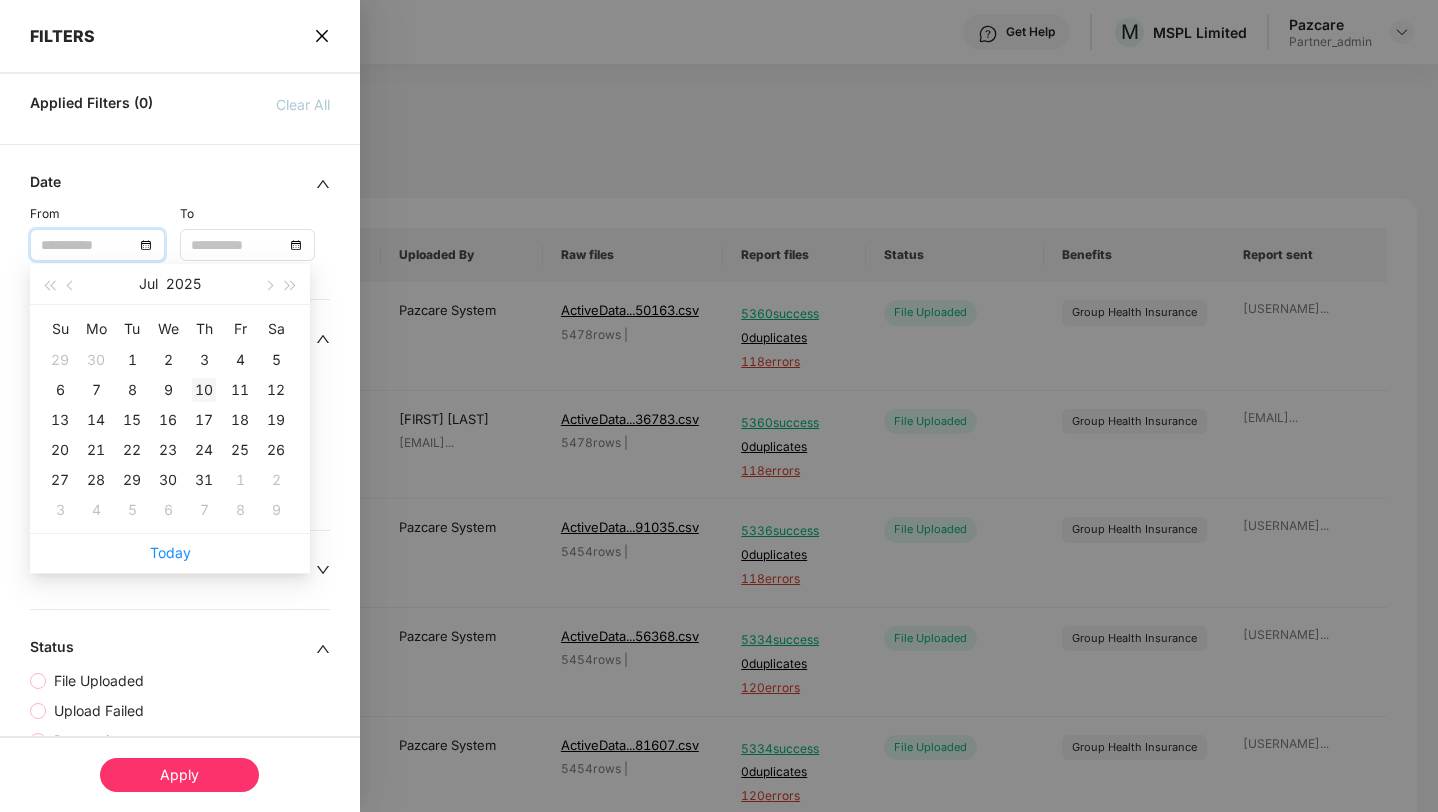 type on "**********" 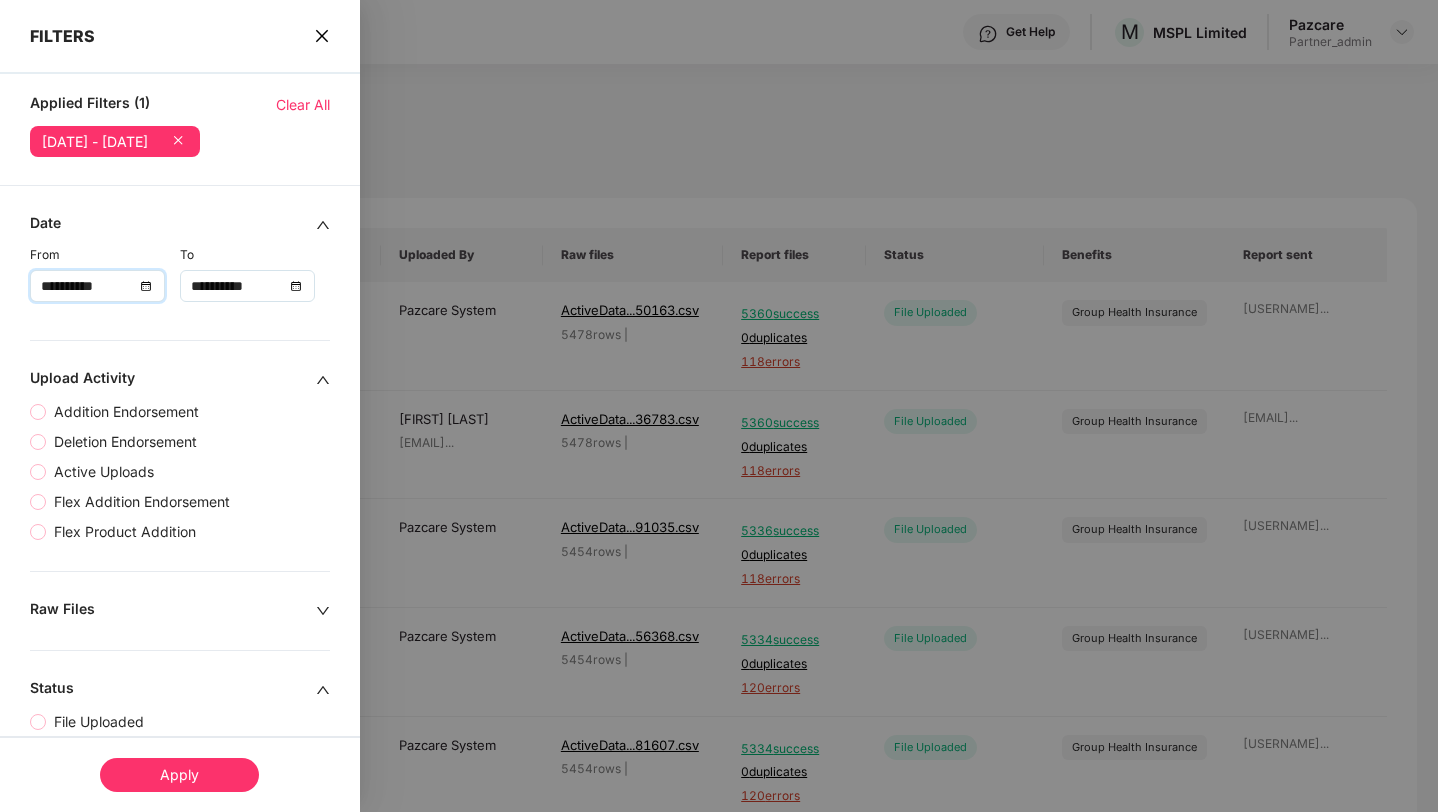 click on "**********" at bounding box center (237, 286) 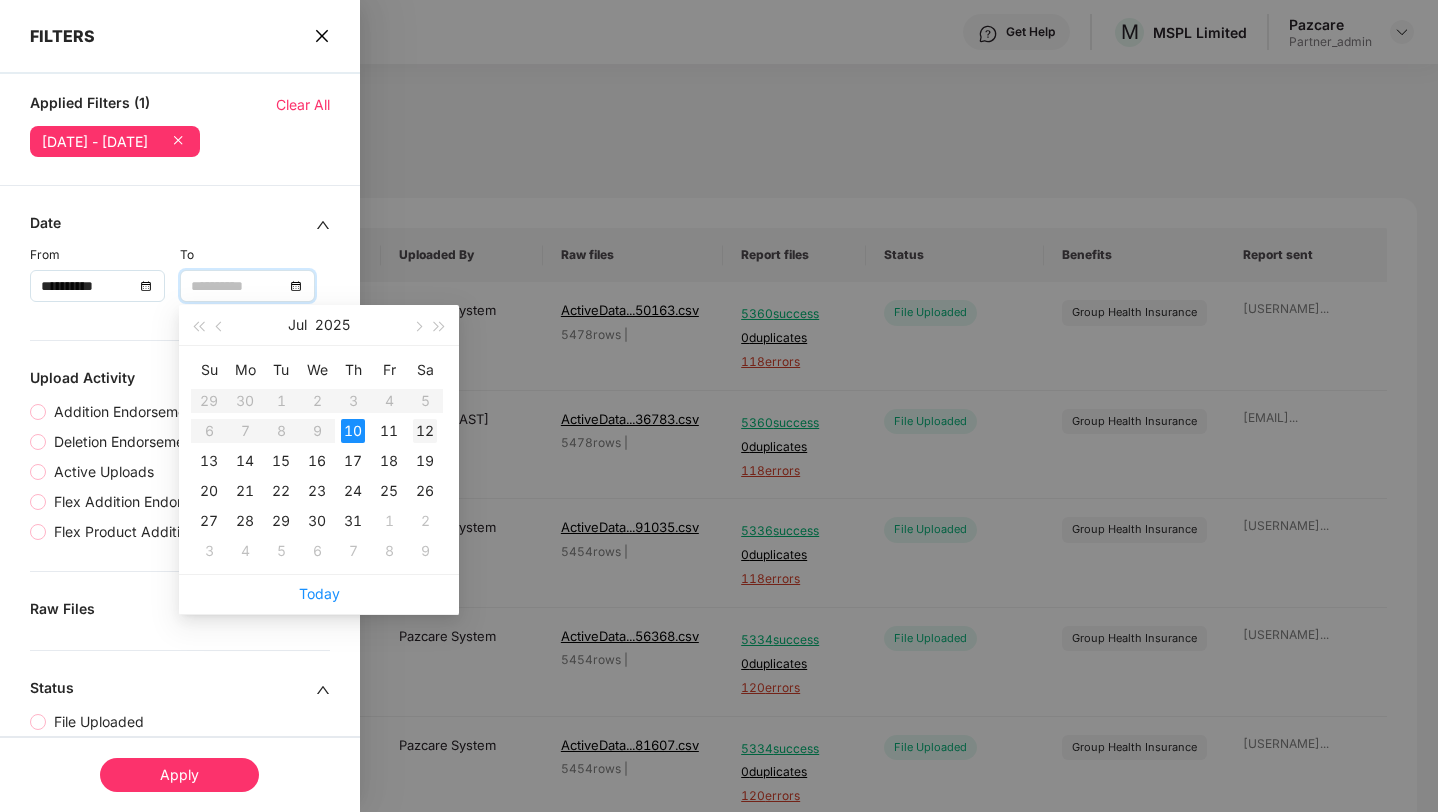 type on "**********" 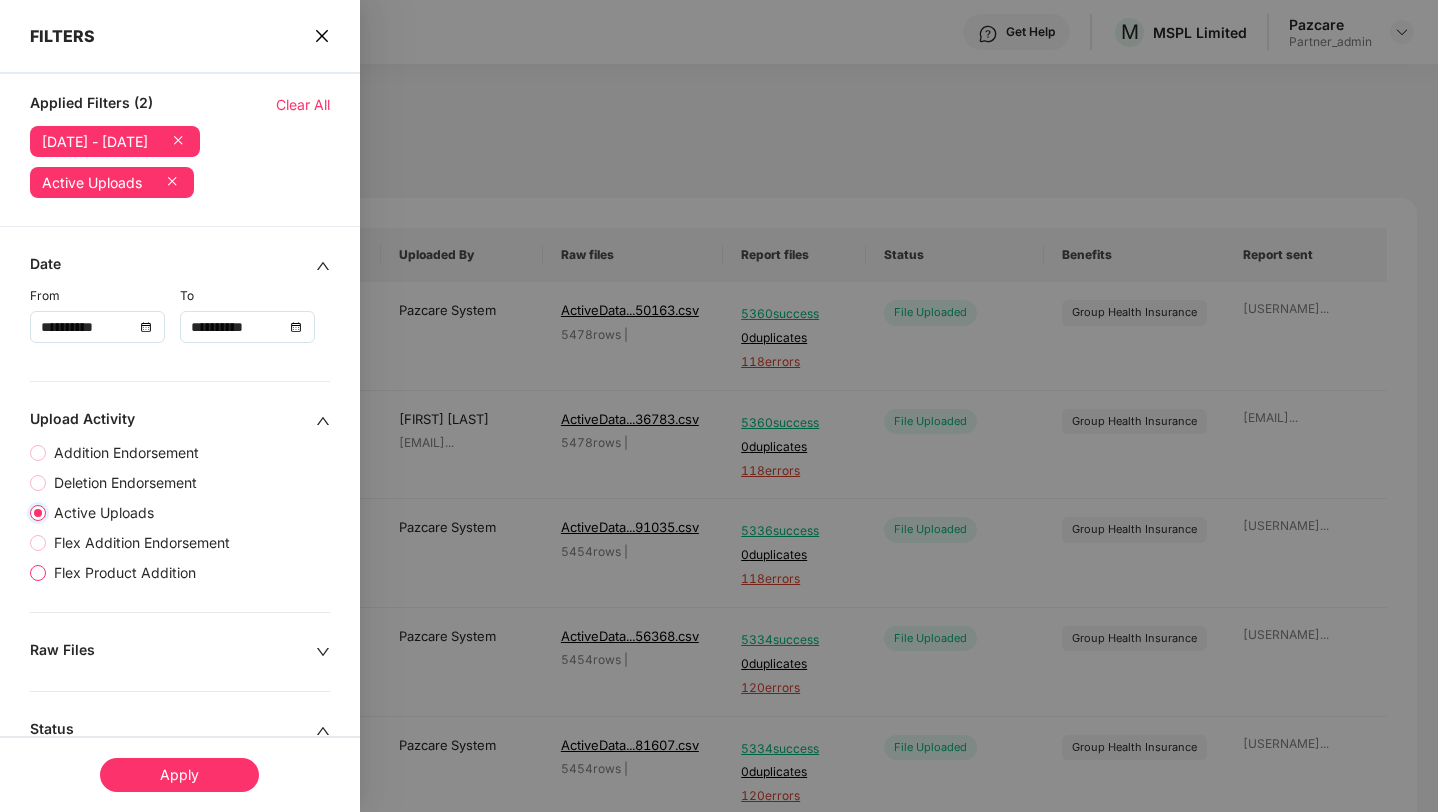 scroll, scrollTop: 439, scrollLeft: 0, axis: vertical 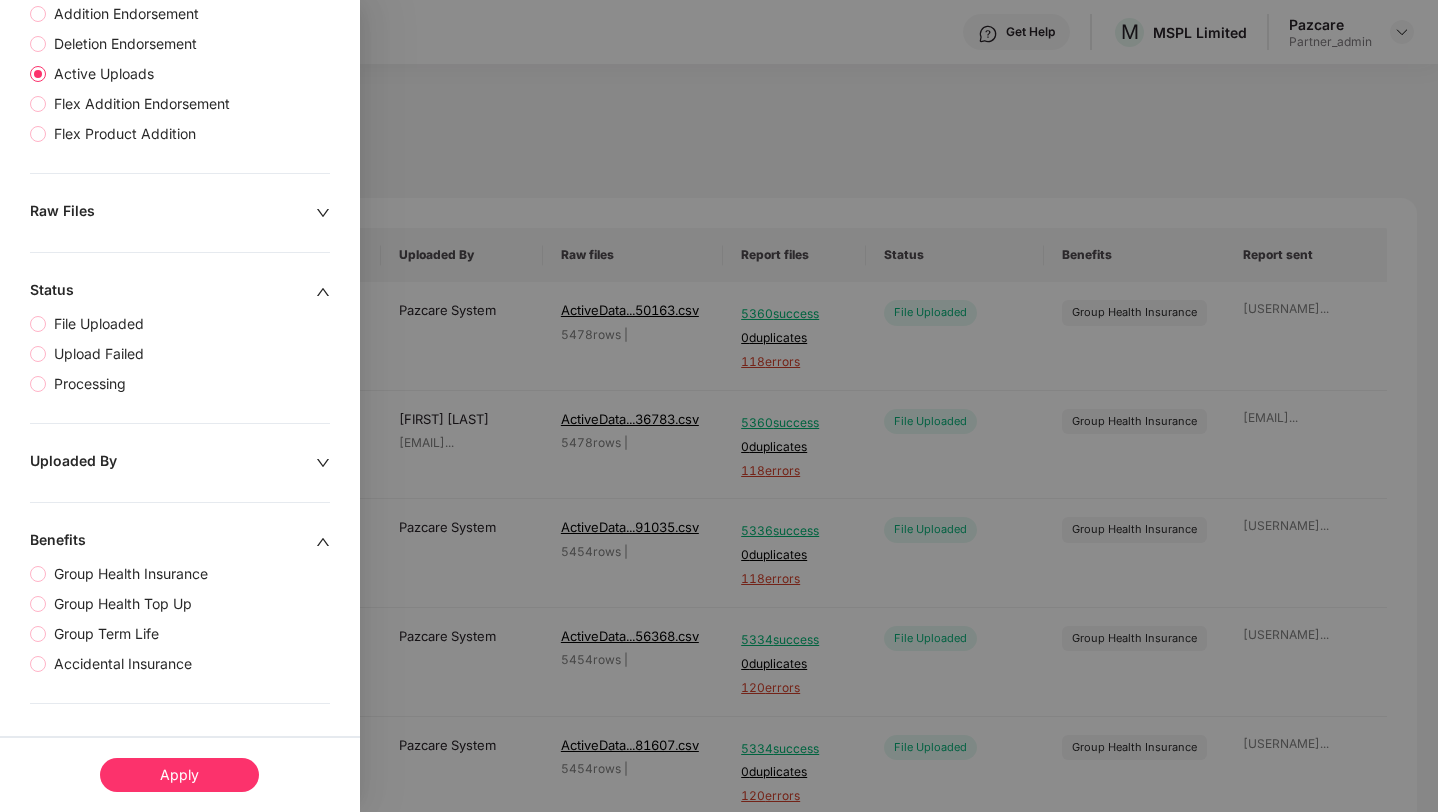 click on "Apply" at bounding box center (179, 775) 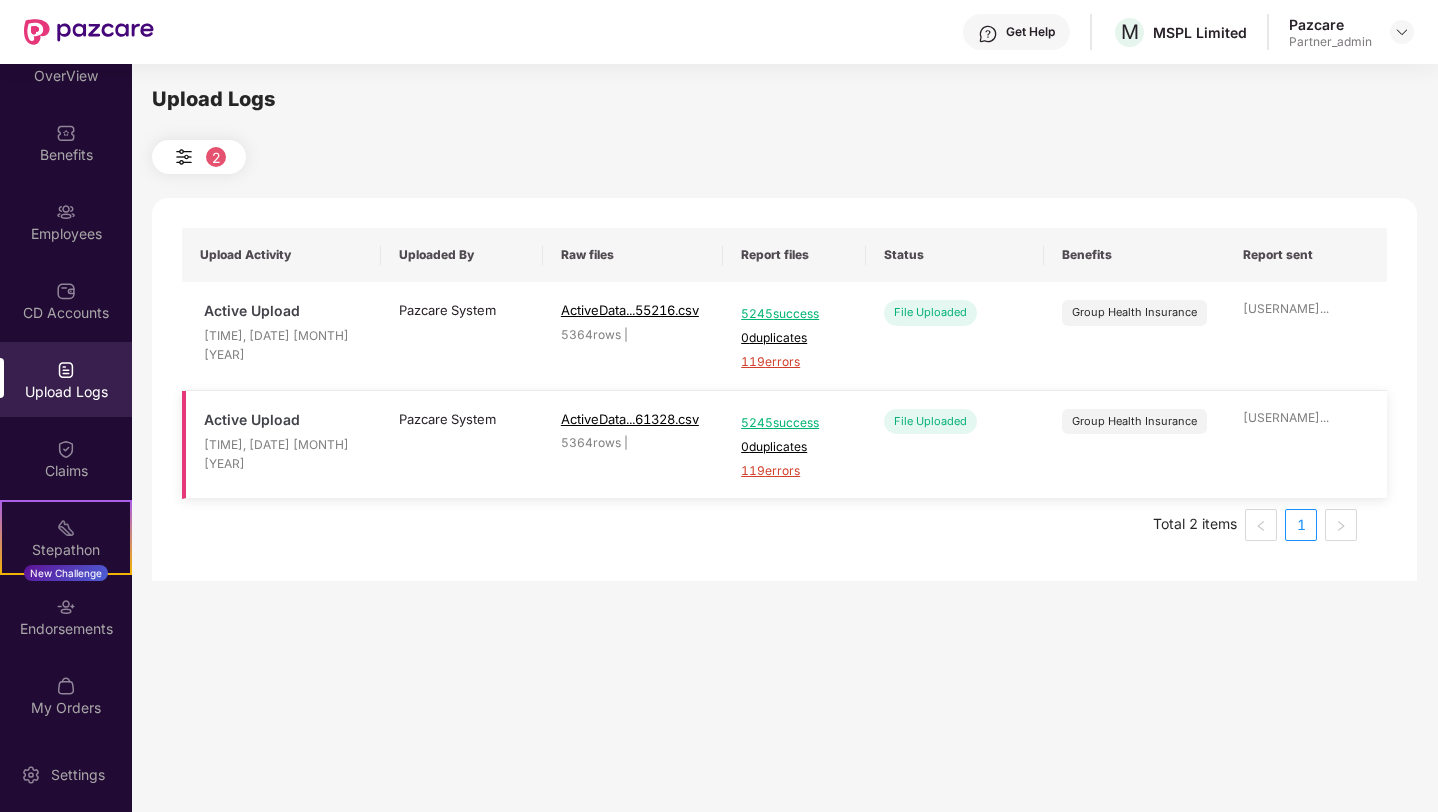 click on "5245  success" at bounding box center [794, 423] 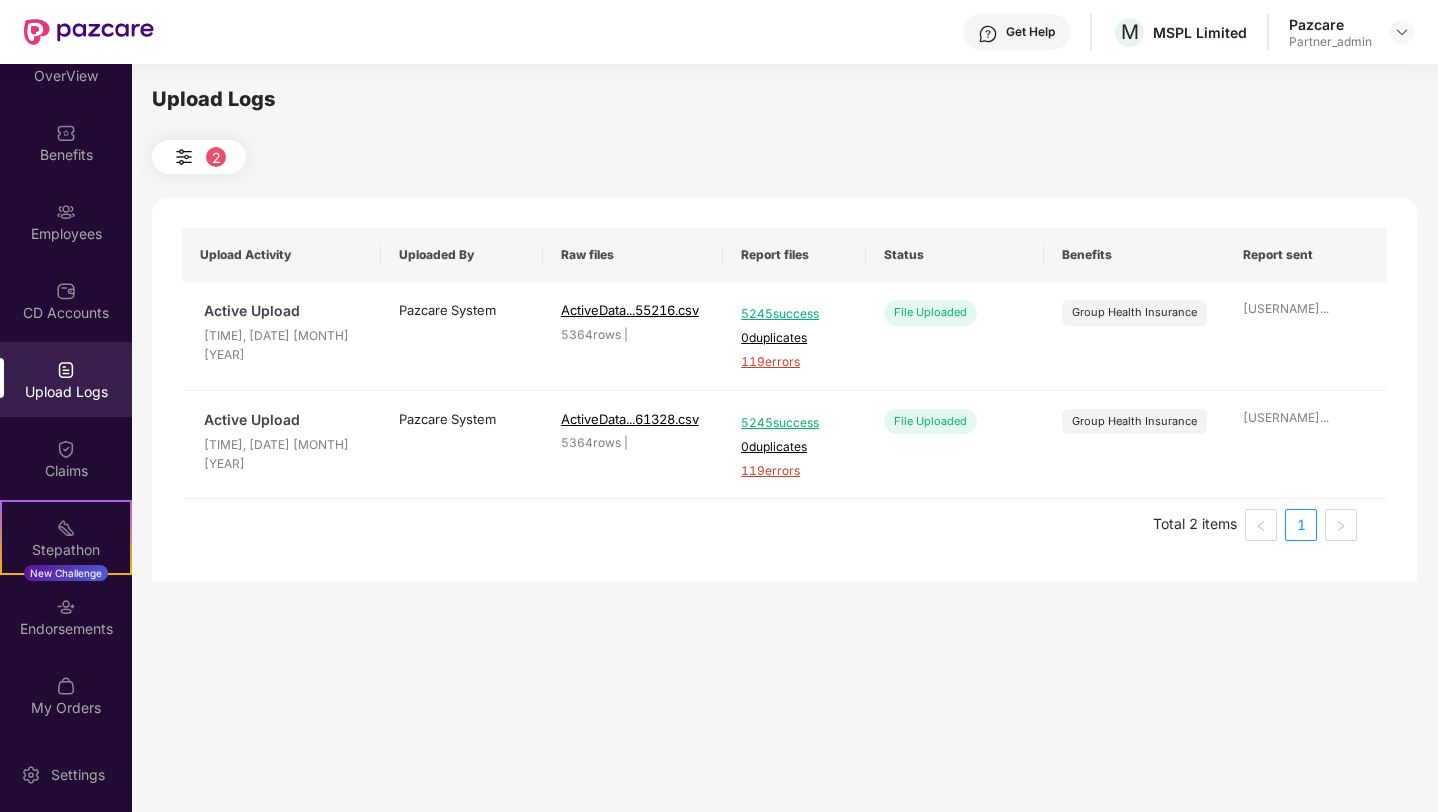 click at bounding box center [184, 157] 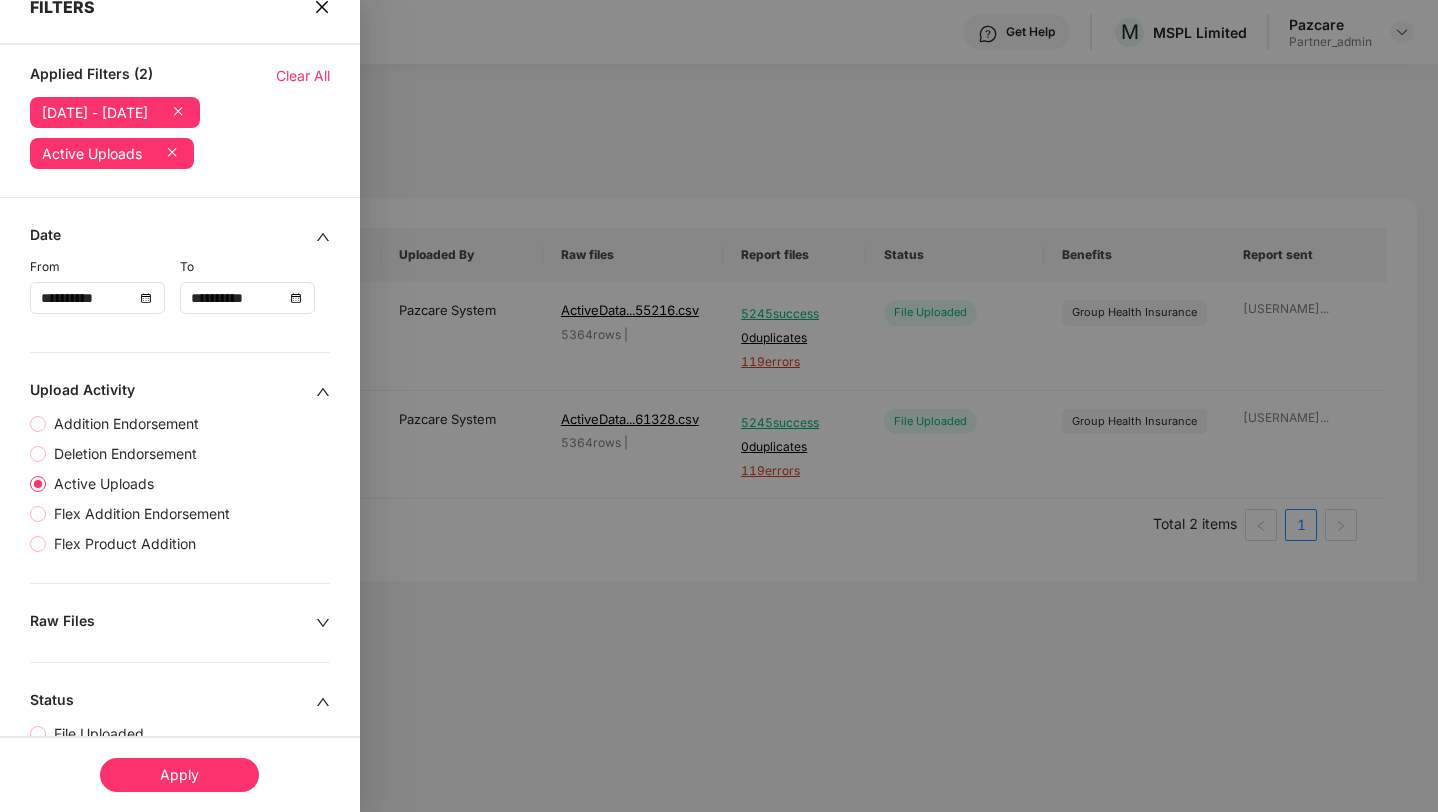 scroll, scrollTop: 0, scrollLeft: 0, axis: both 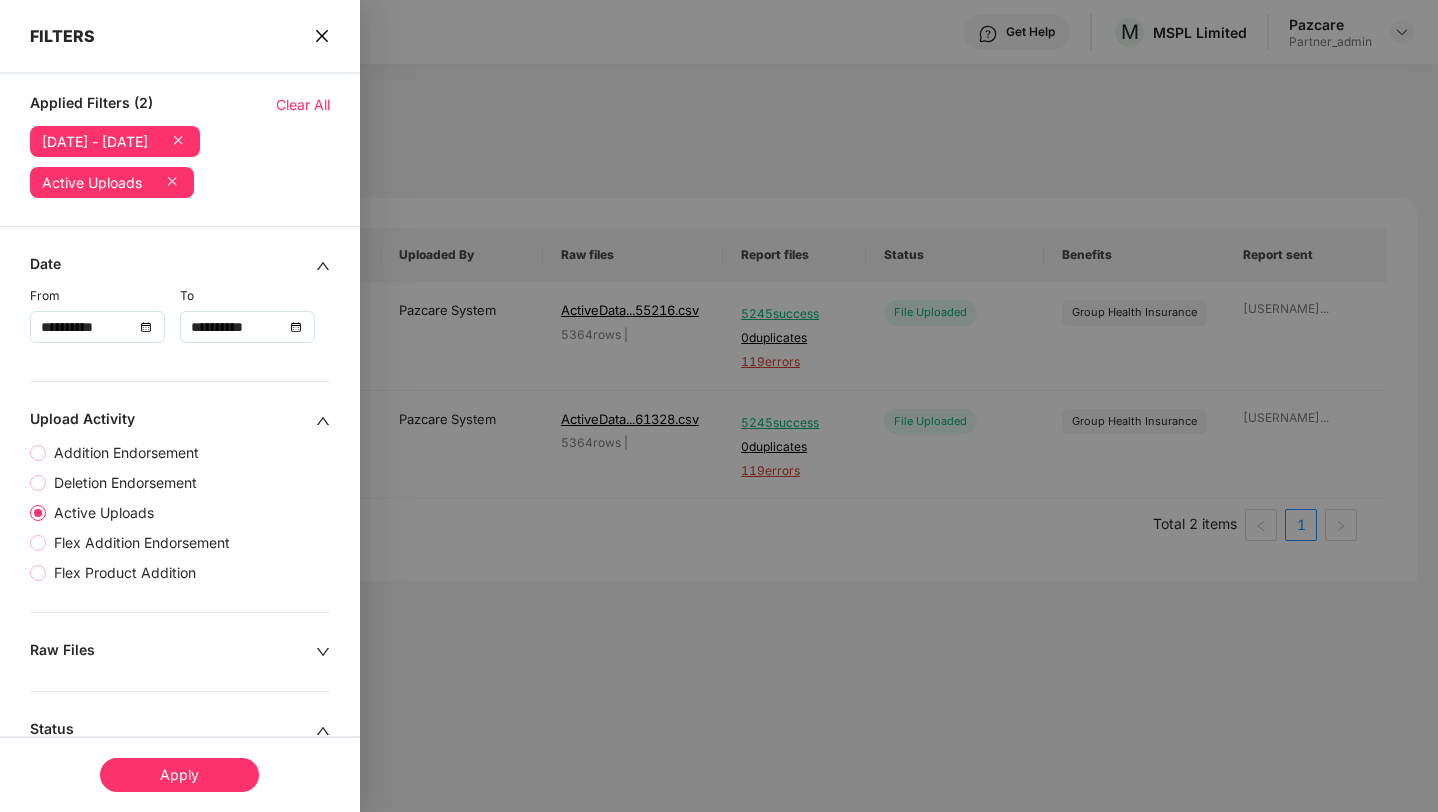 click 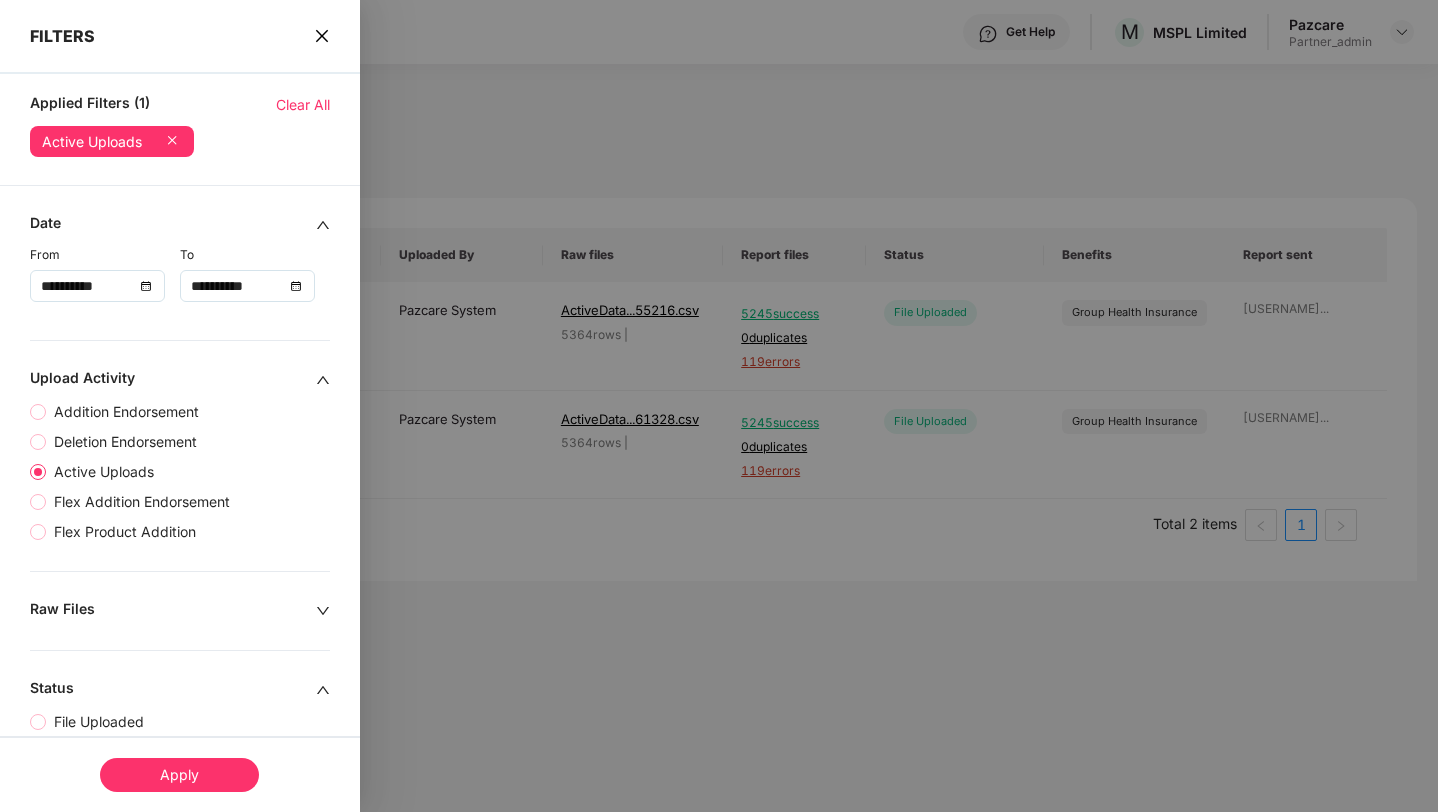 type 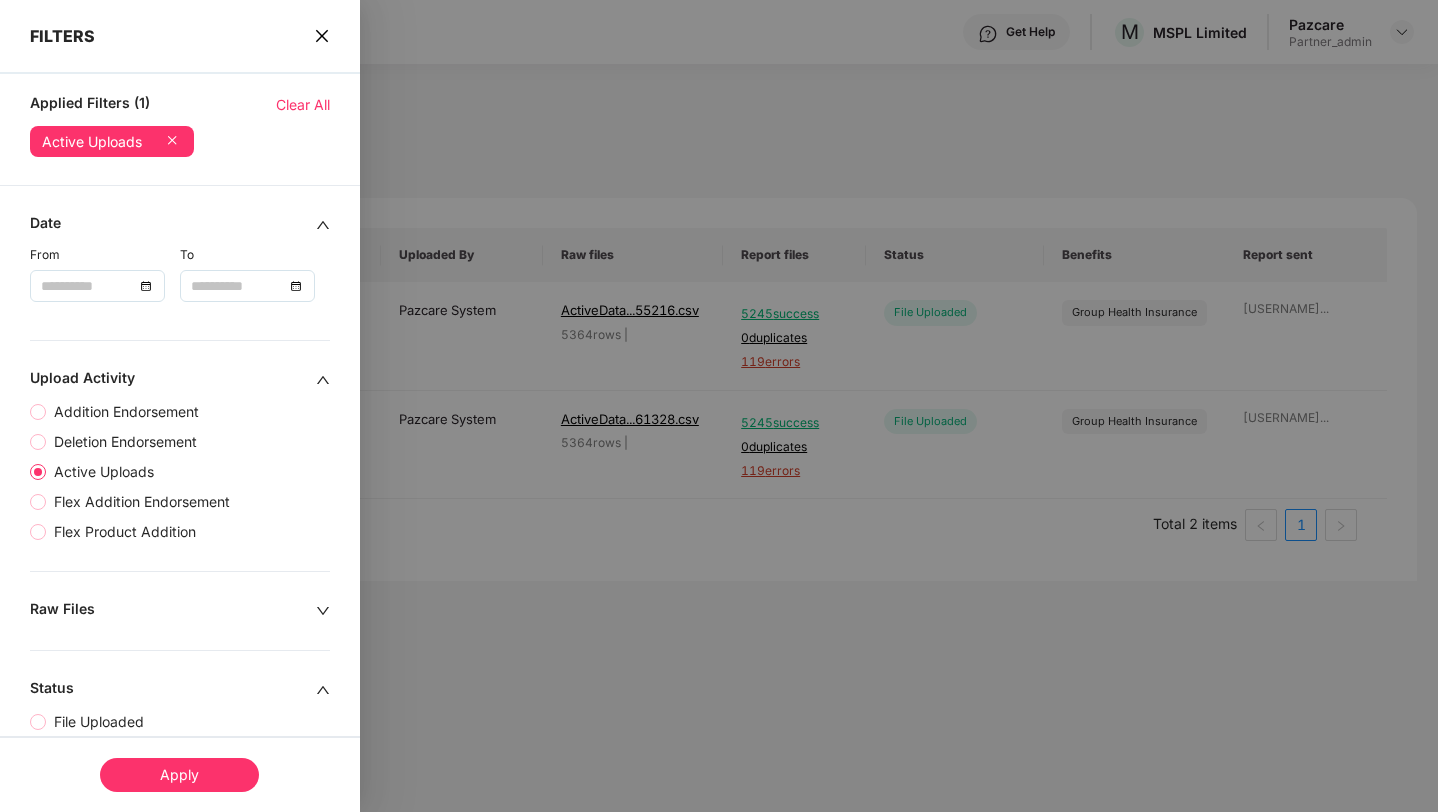 click at bounding box center (87, 286) 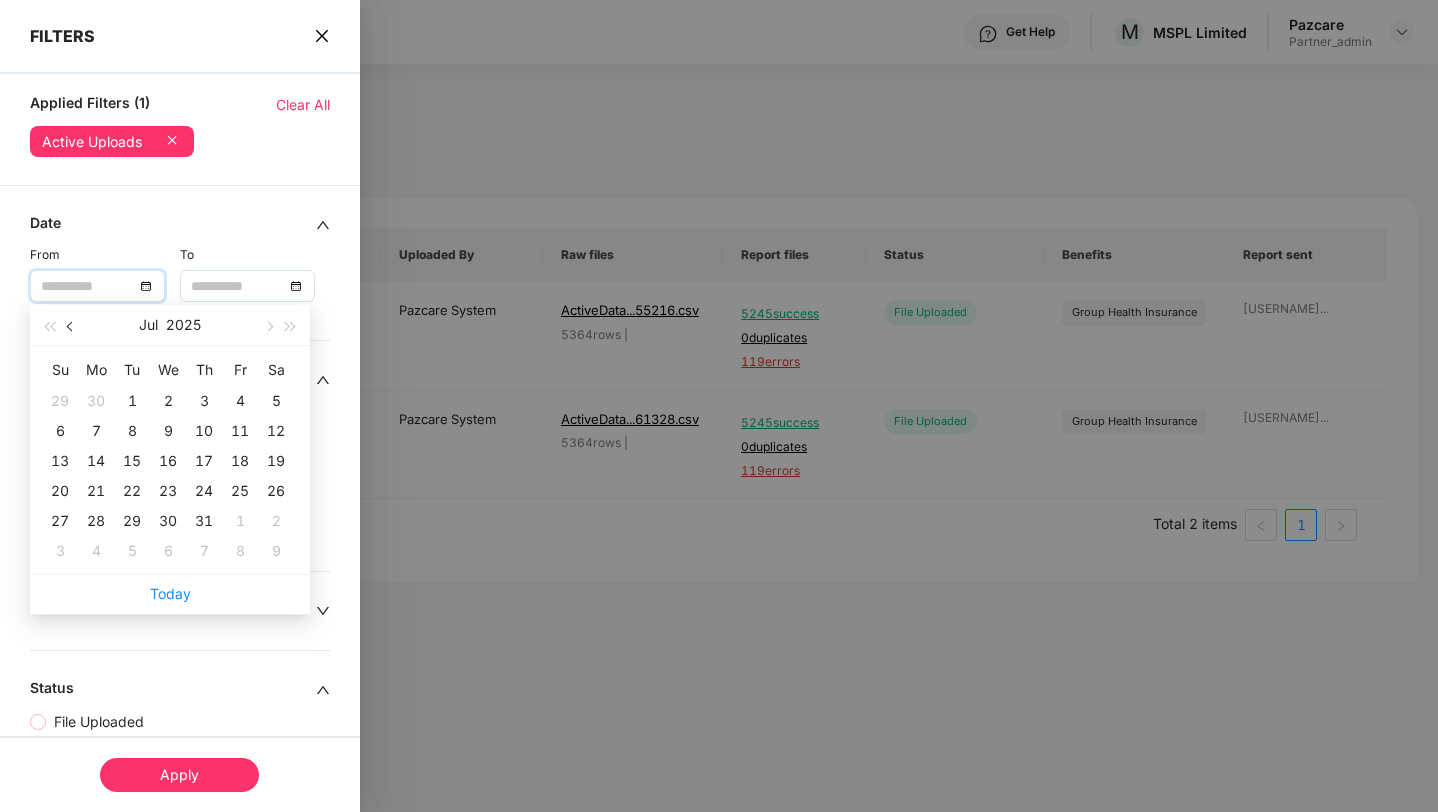 click at bounding box center (71, 325) 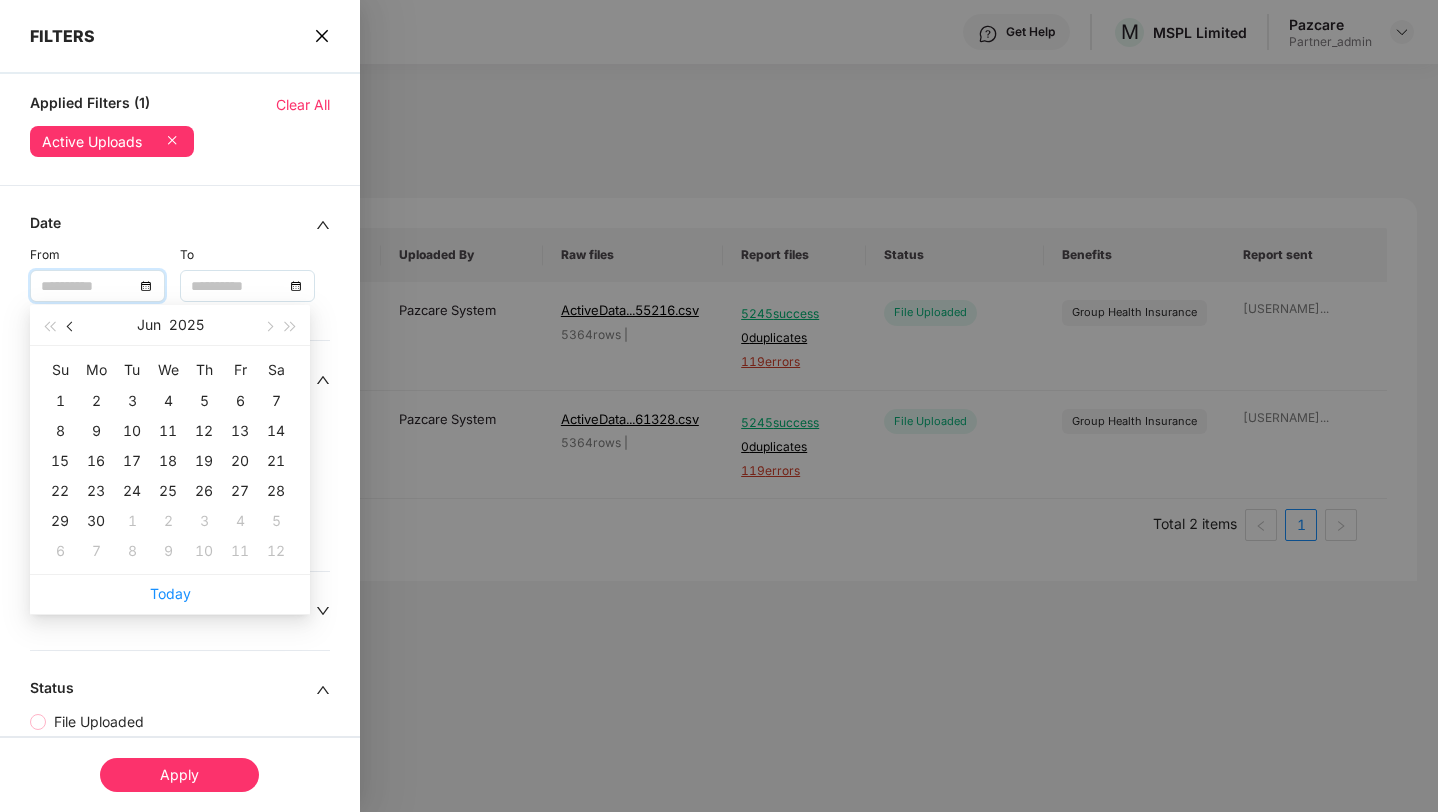 click at bounding box center [71, 325] 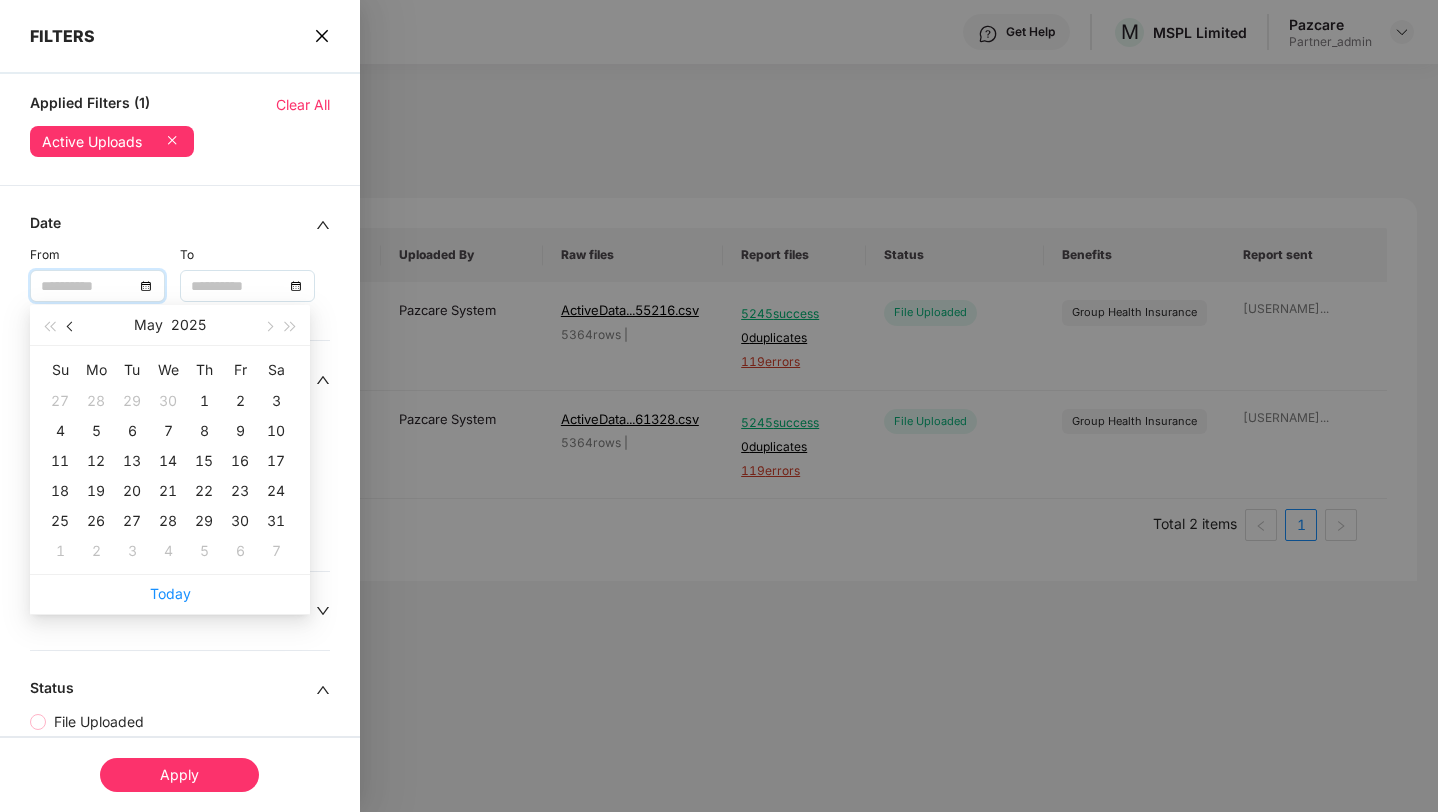 click at bounding box center (71, 325) 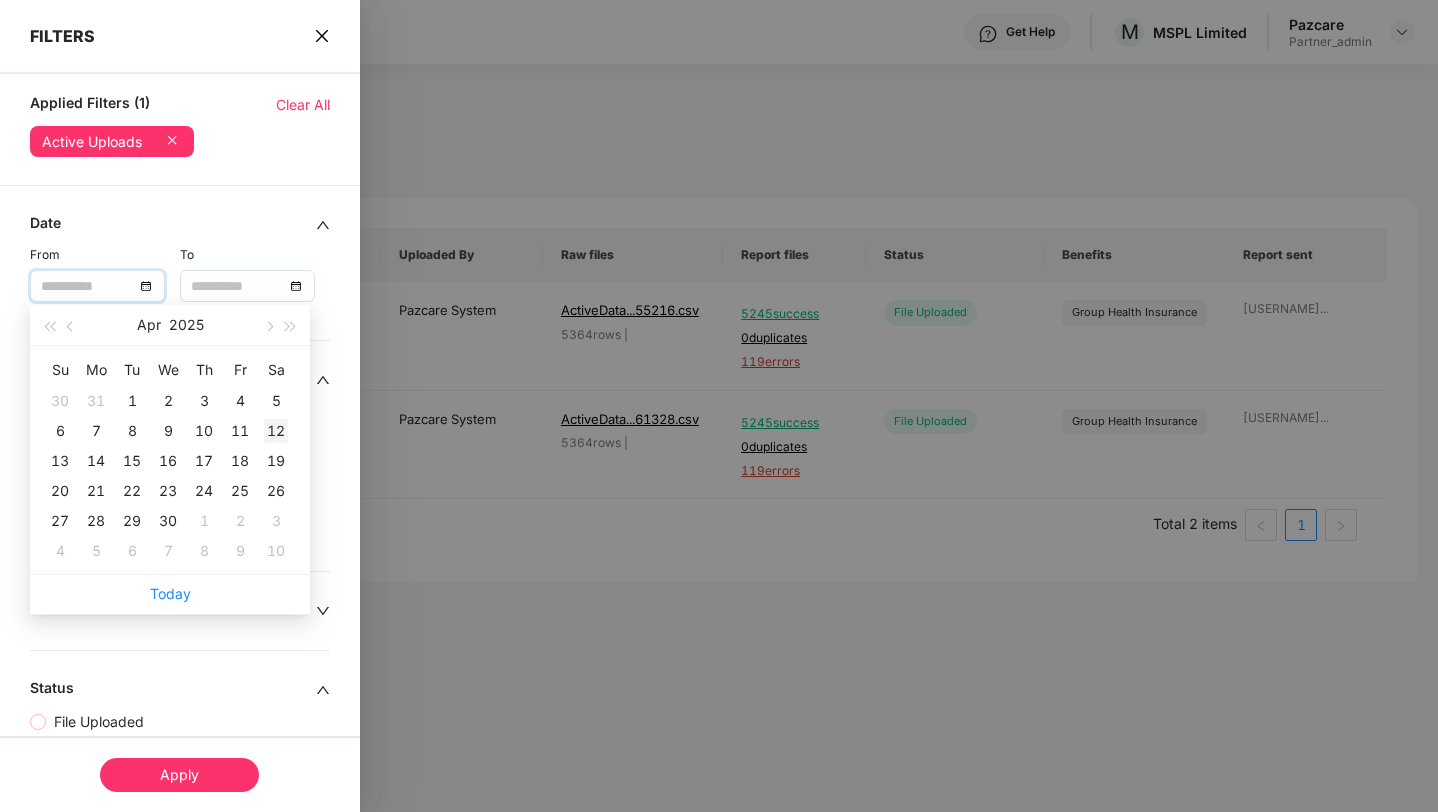 type on "**********" 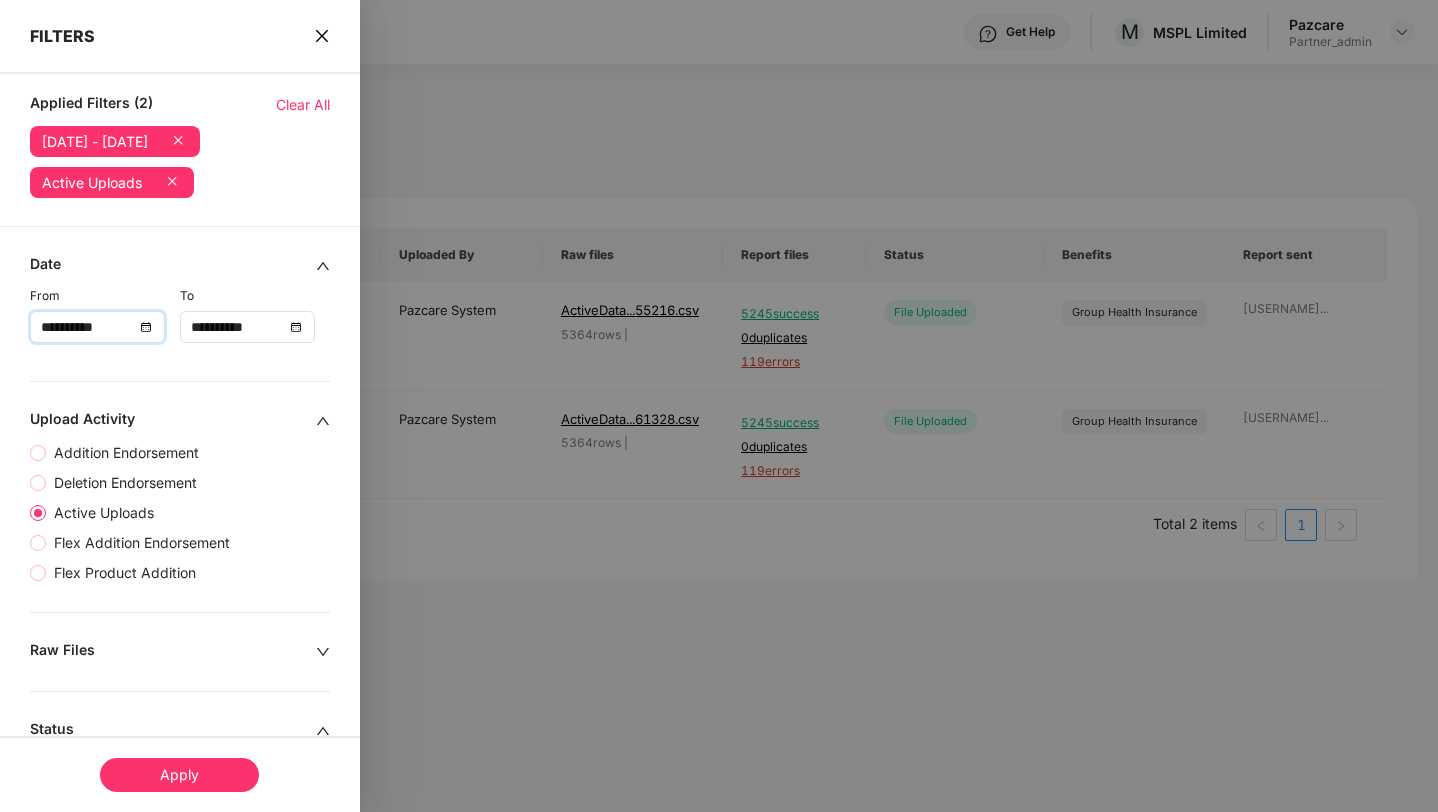 click on "**********" at bounding box center (237, 327) 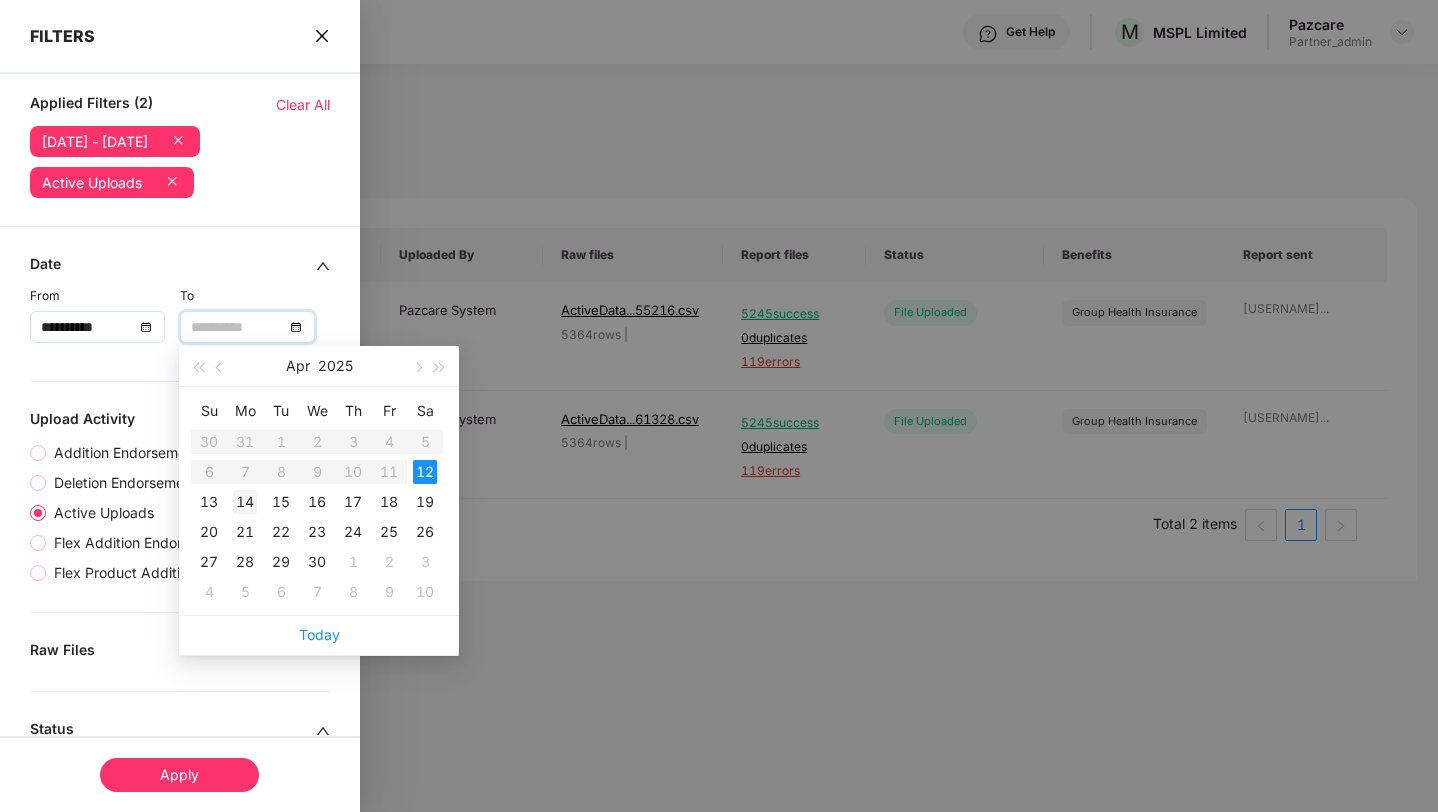 type on "**********" 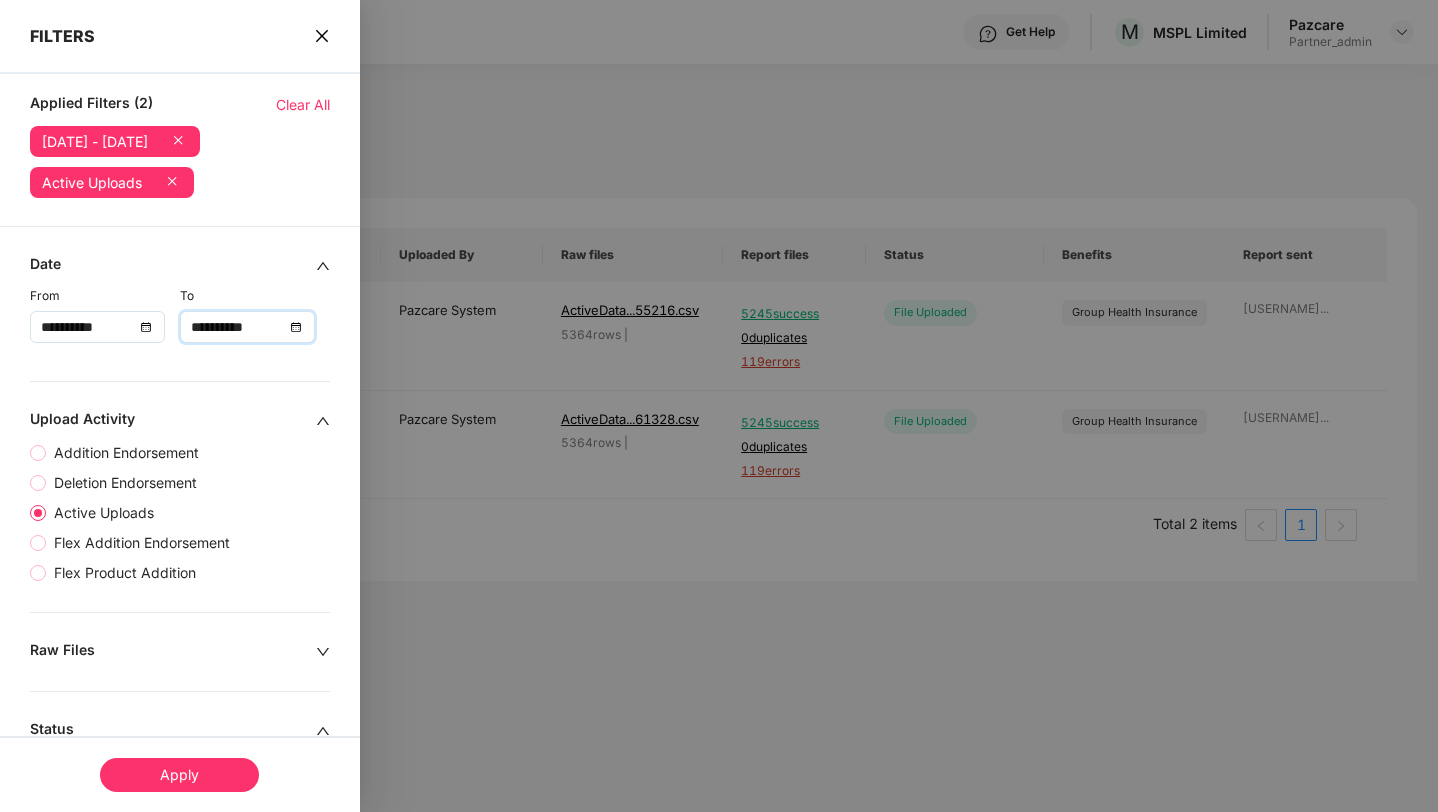 click on "Apply" at bounding box center (179, 775) 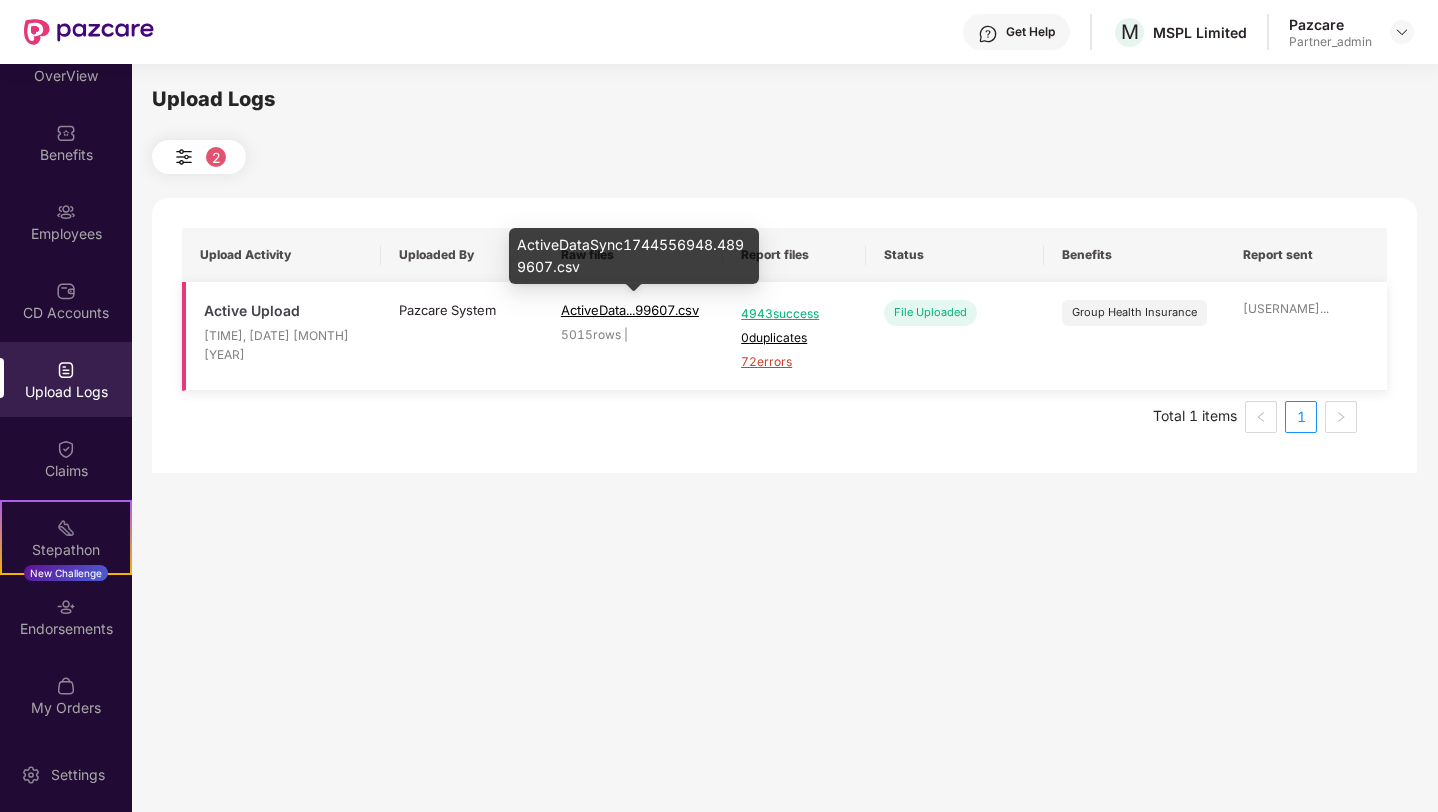 click on "ActiveData...99607.csv" at bounding box center (630, 310) 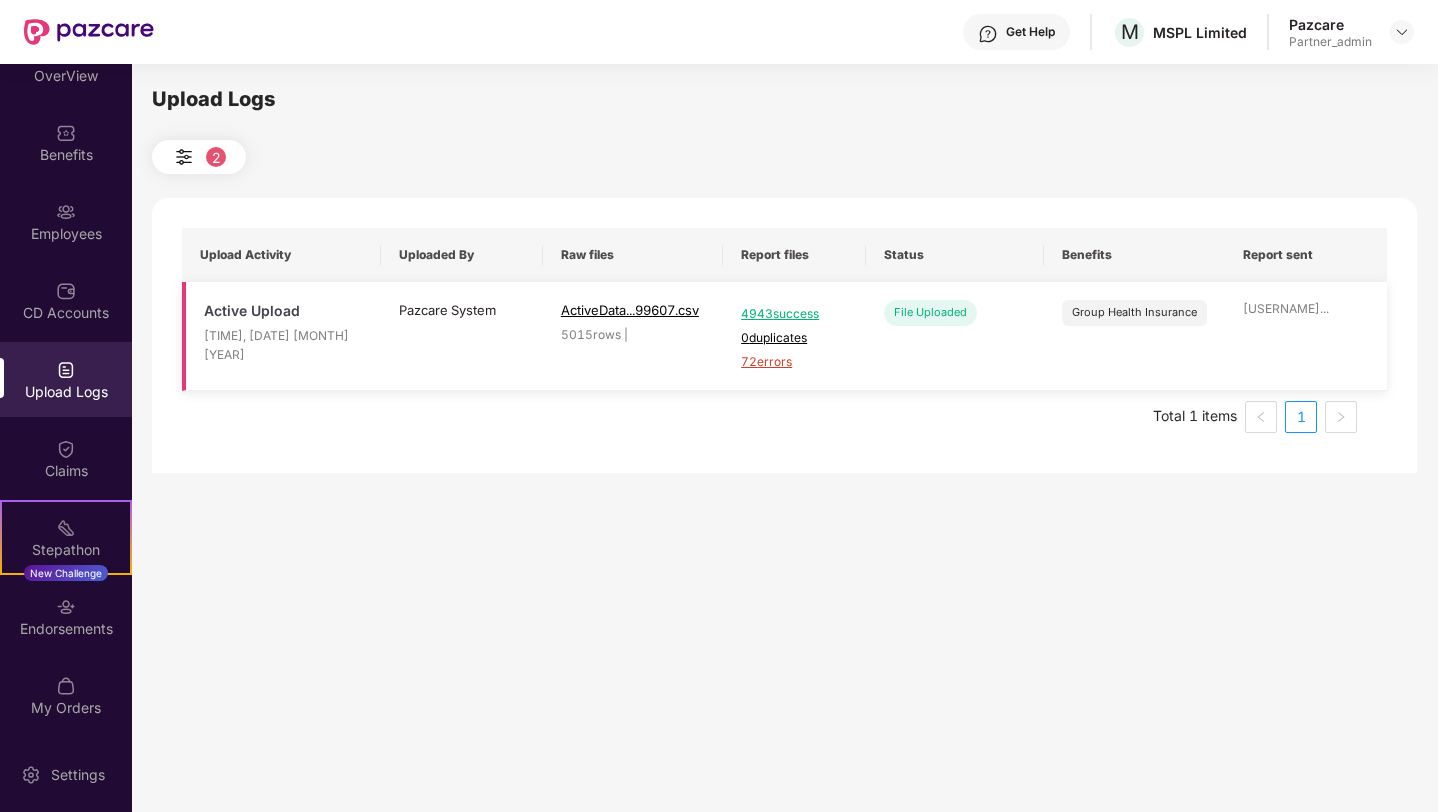click on "4943  success" at bounding box center (794, 314) 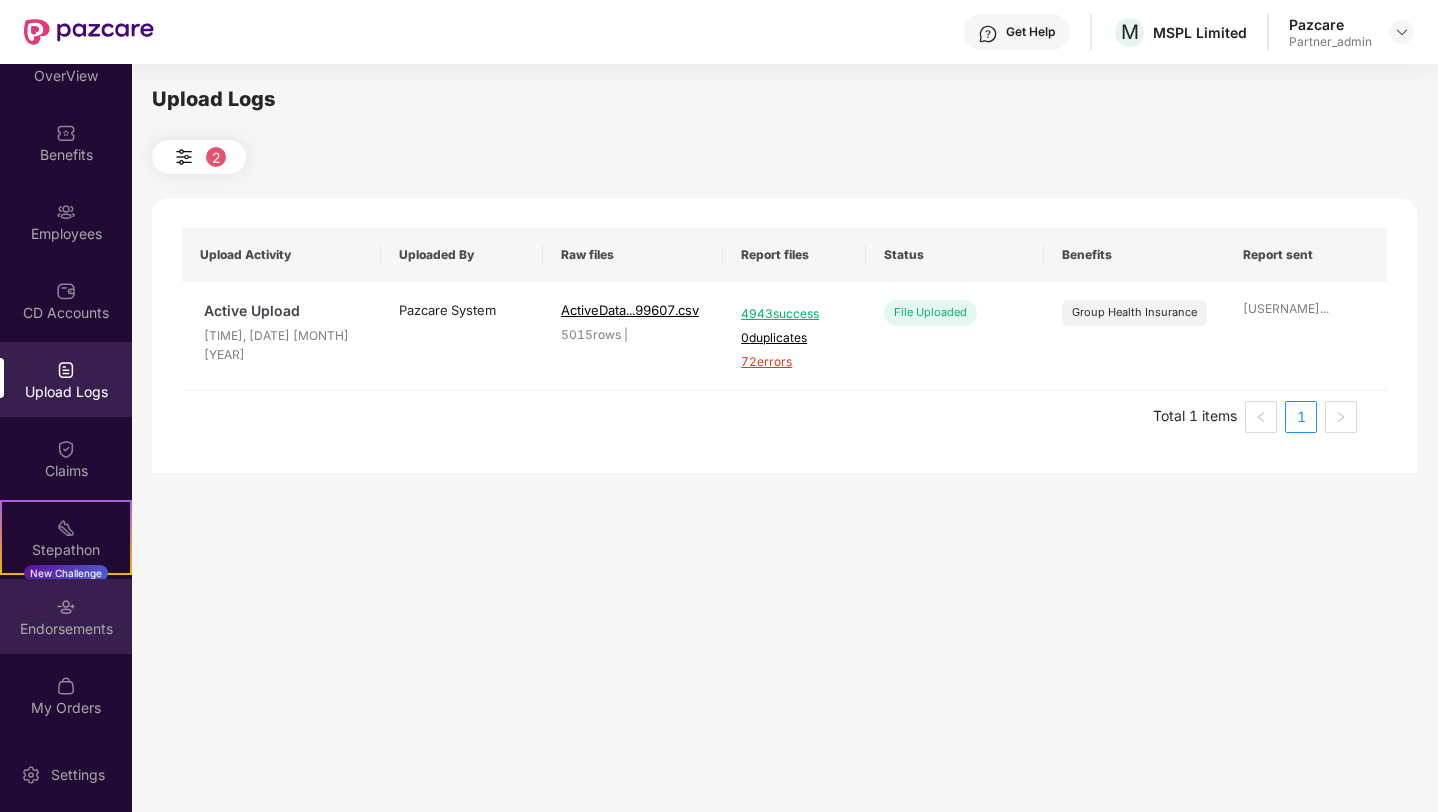 click on "Endorsements" at bounding box center [66, 616] 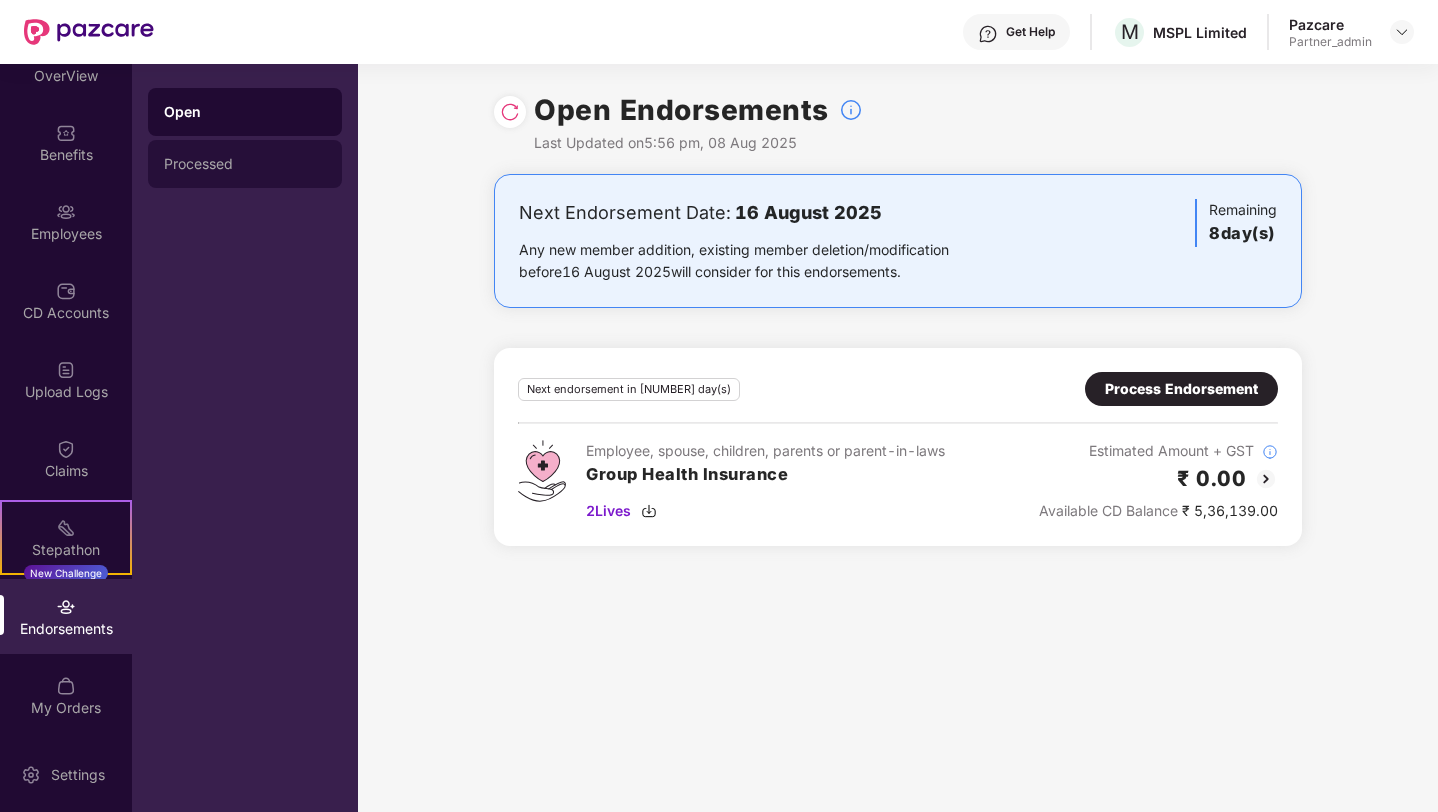 click on "Processed" at bounding box center (245, 164) 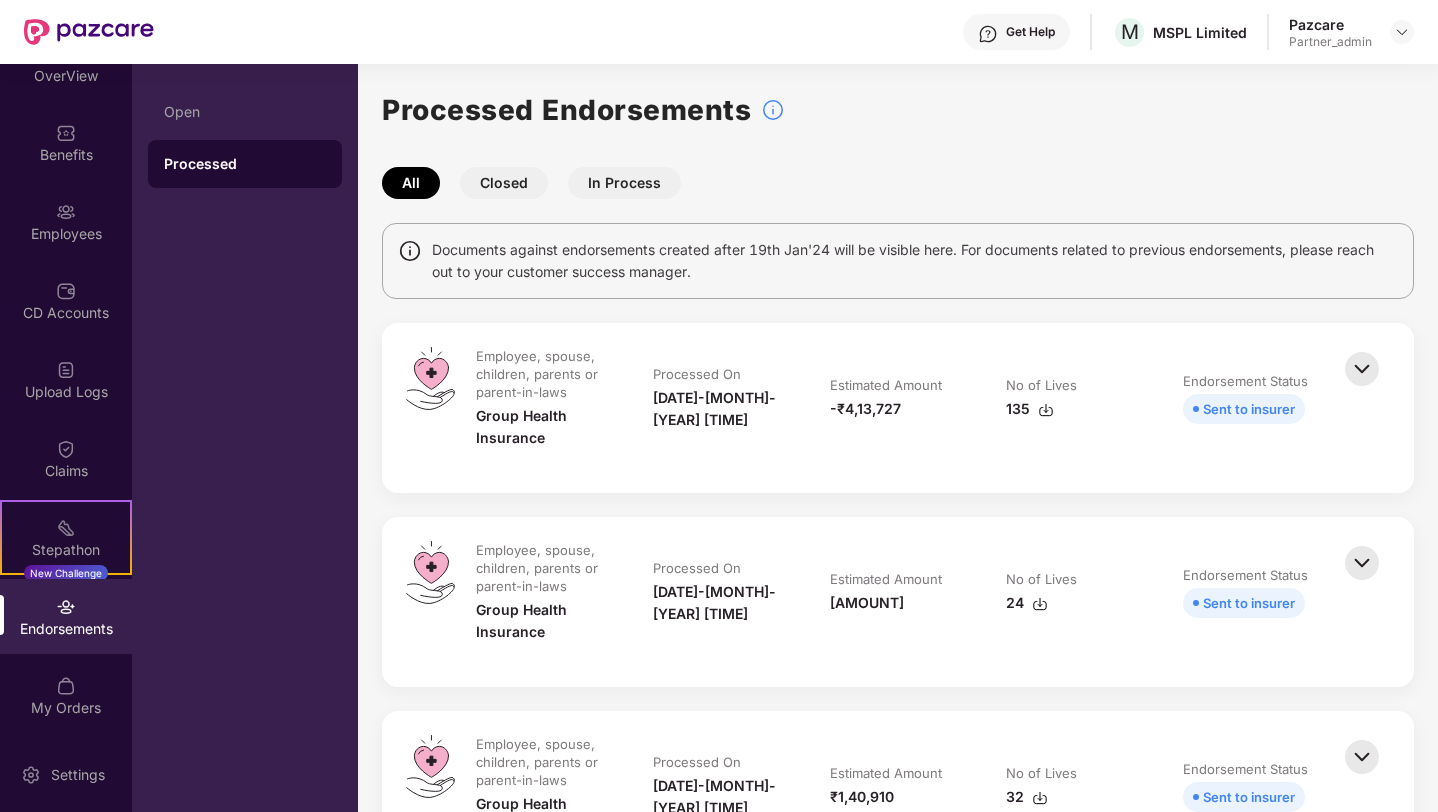 scroll, scrollTop: 1511, scrollLeft: 0, axis: vertical 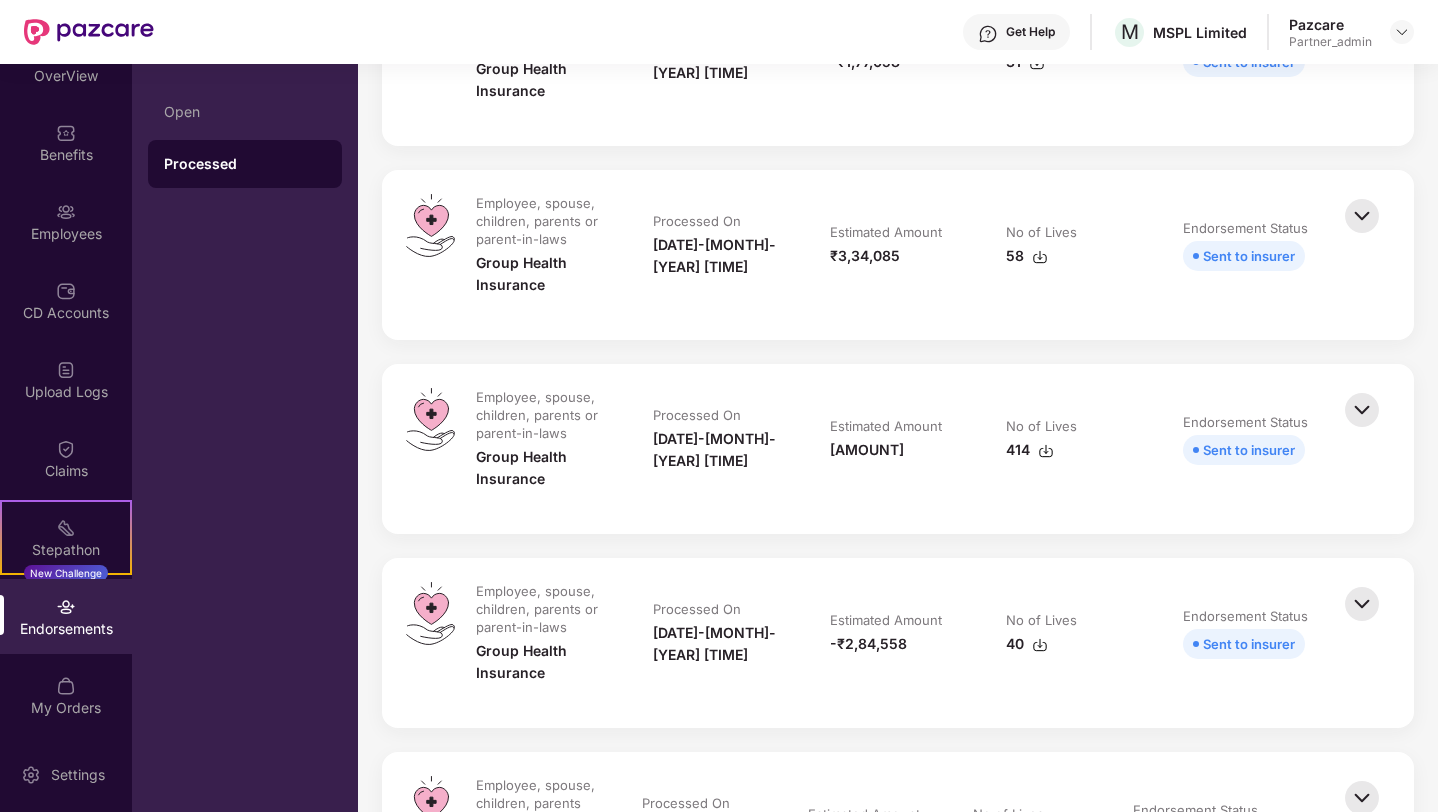 click at bounding box center (1046, 451) 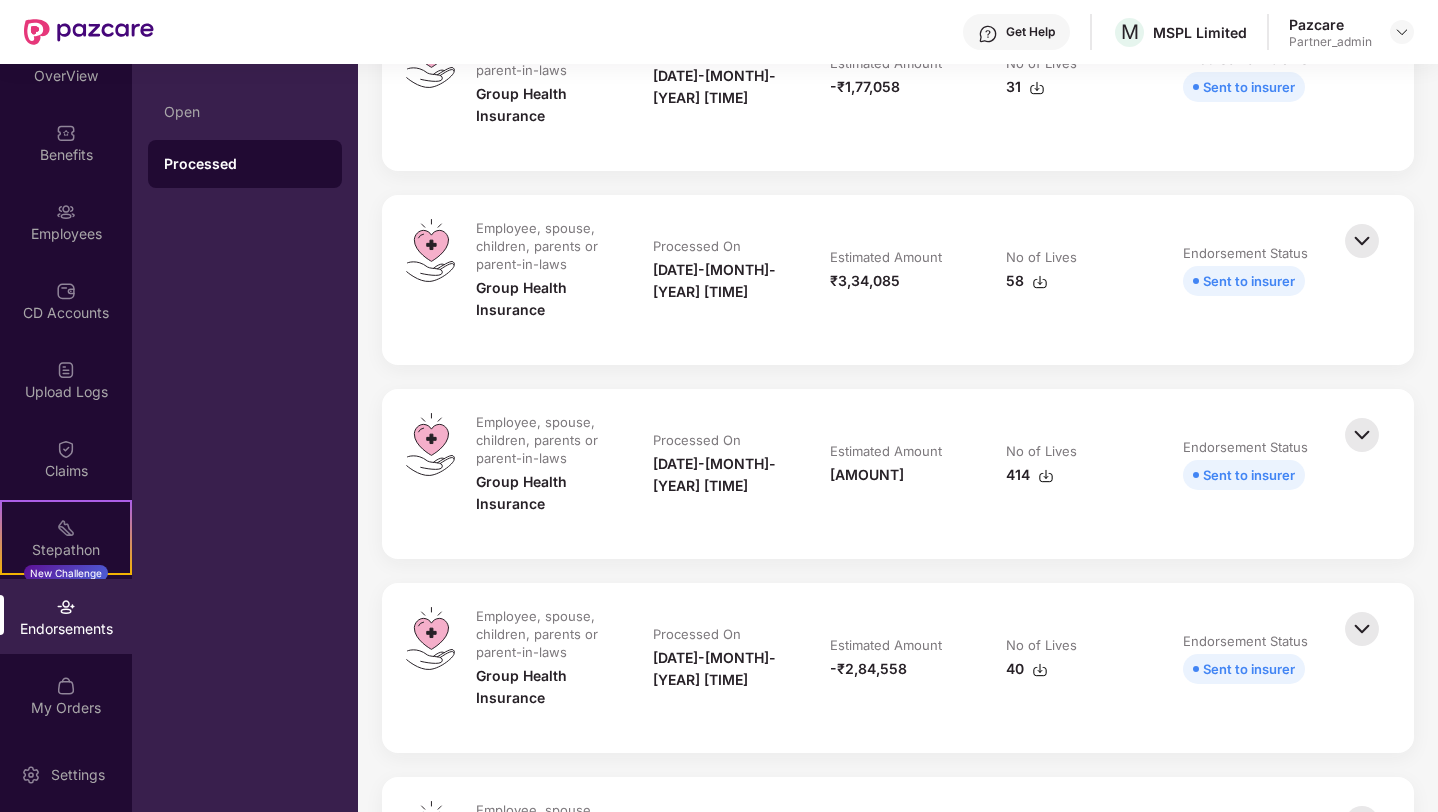 scroll, scrollTop: 1506, scrollLeft: 0, axis: vertical 